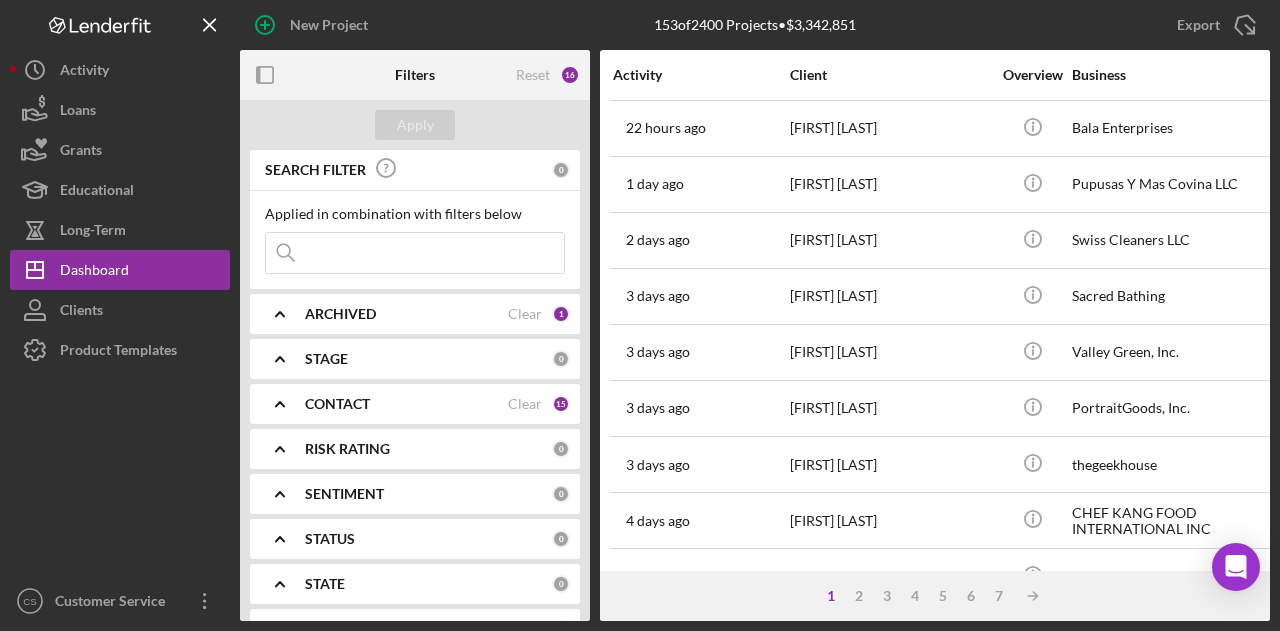 click on "Long-Term" at bounding box center [120, 230] 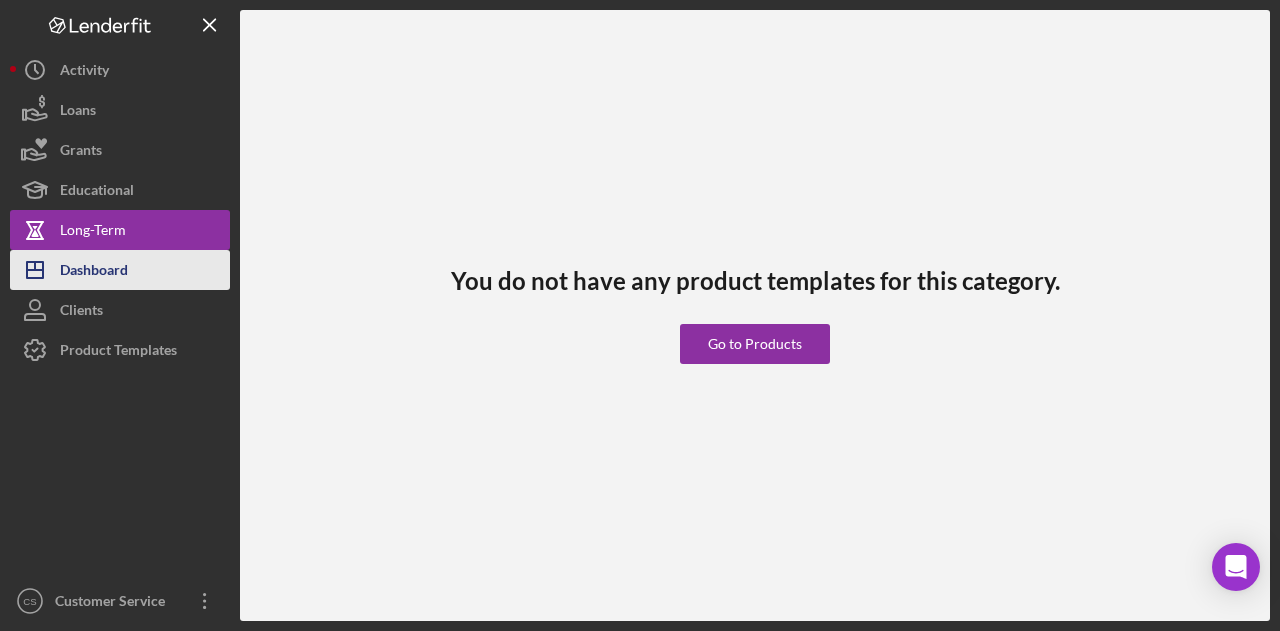 click on "Dashboard" at bounding box center (94, 272) 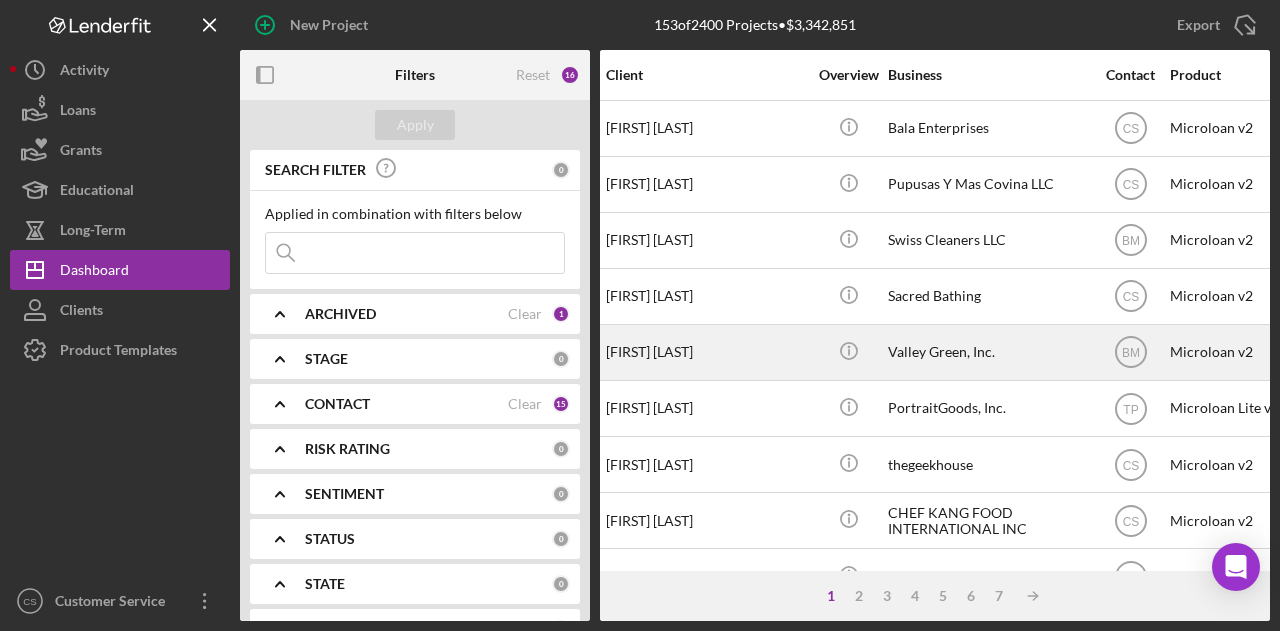 scroll, scrollTop: 0, scrollLeft: 0, axis: both 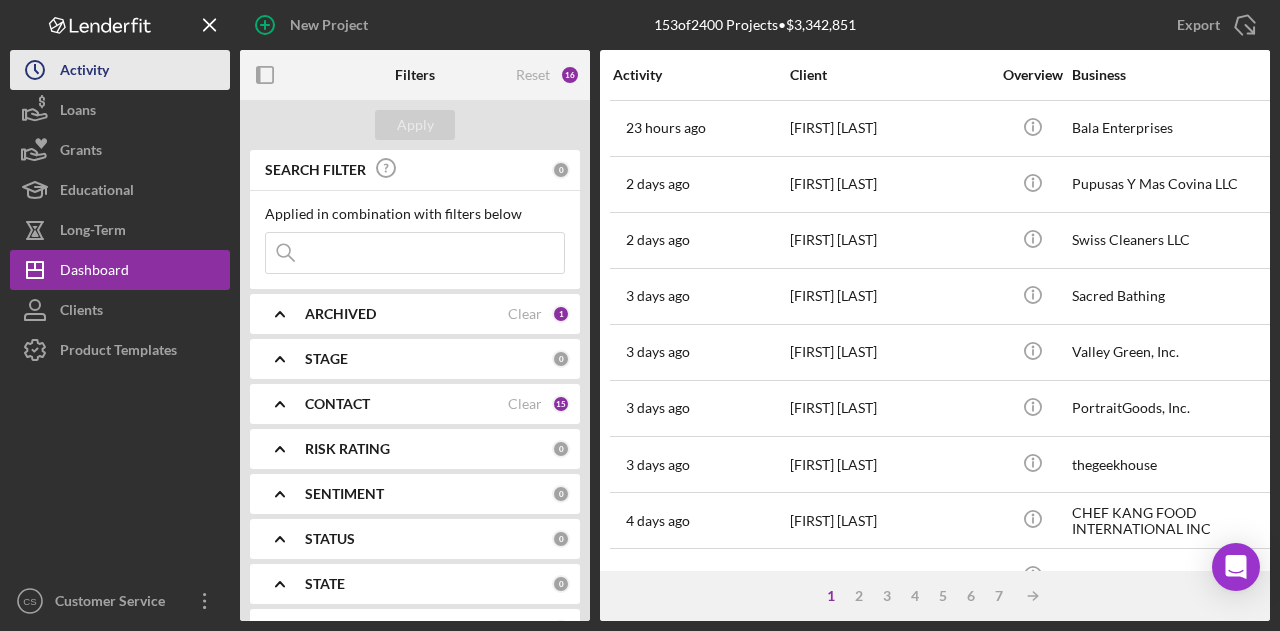 click on "Icon/History Activity" at bounding box center (120, 70) 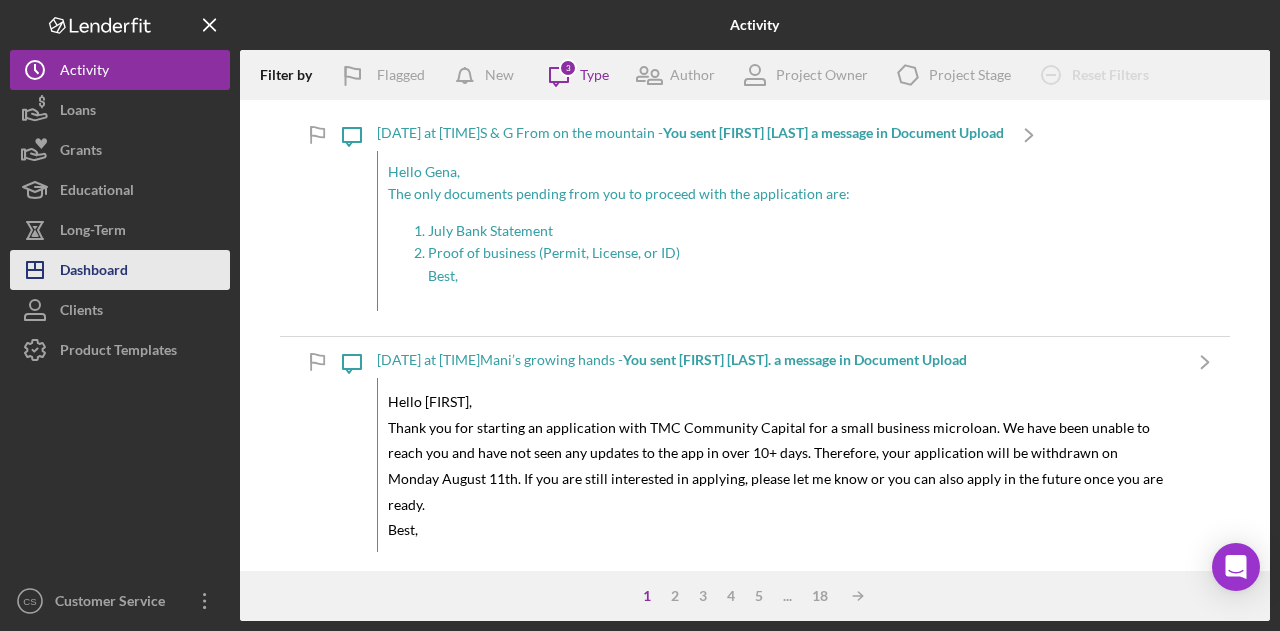 click on "Icon/Dashboard Dashboard" at bounding box center [120, 270] 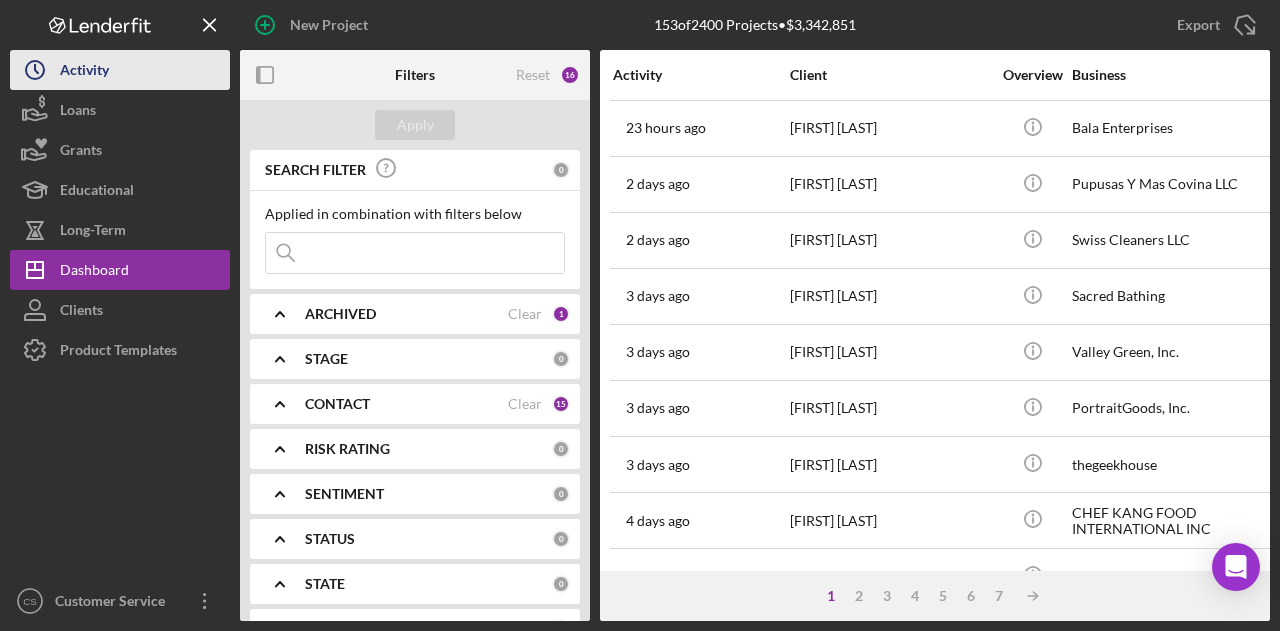 click on "Icon/History Activity" at bounding box center (120, 70) 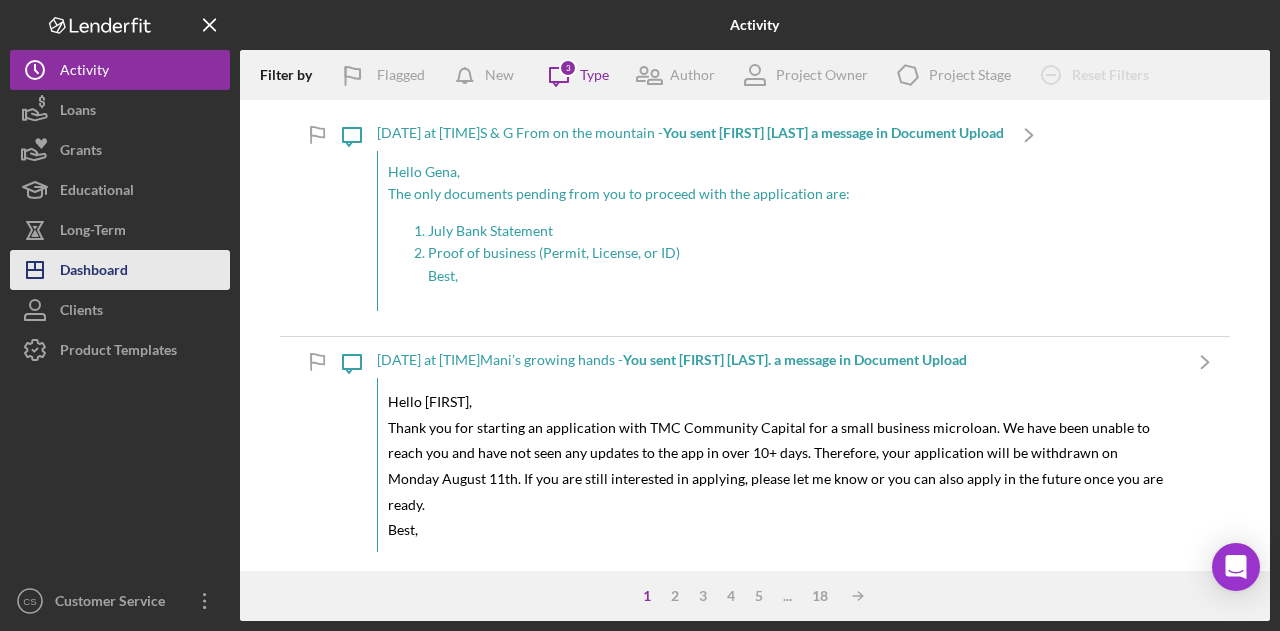 click on "Icon/Dashboard Dashboard" at bounding box center [120, 270] 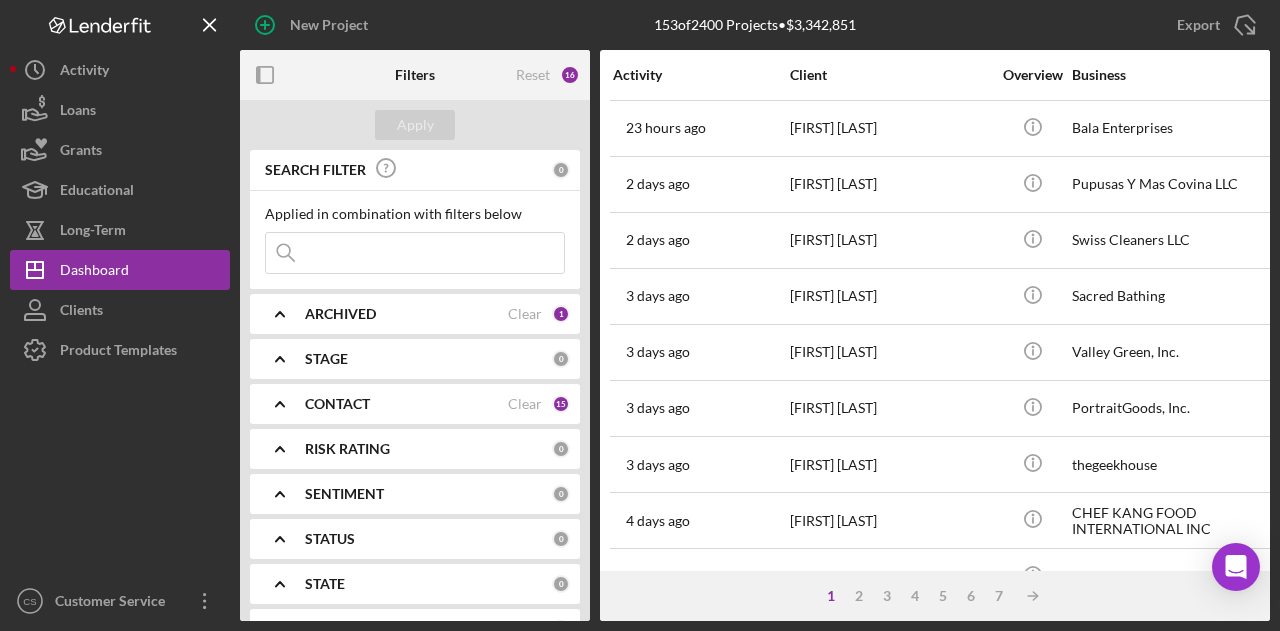 click on "Icon/Menu Close" at bounding box center (120, 25) 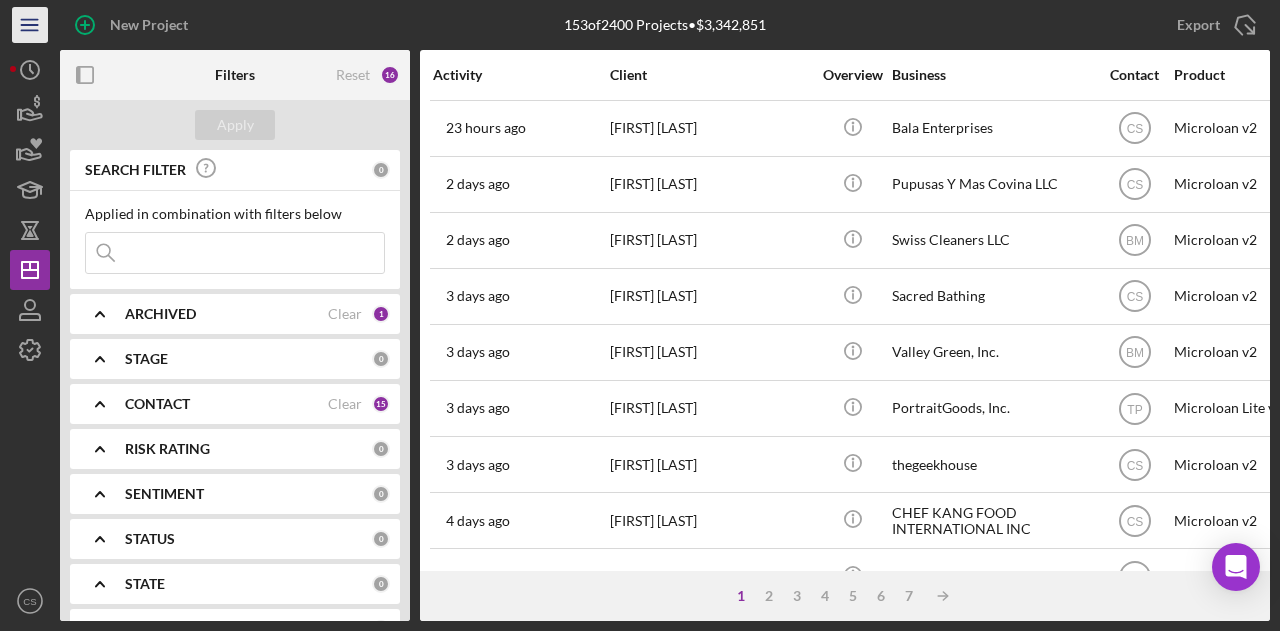 click on "Icon/Menu" 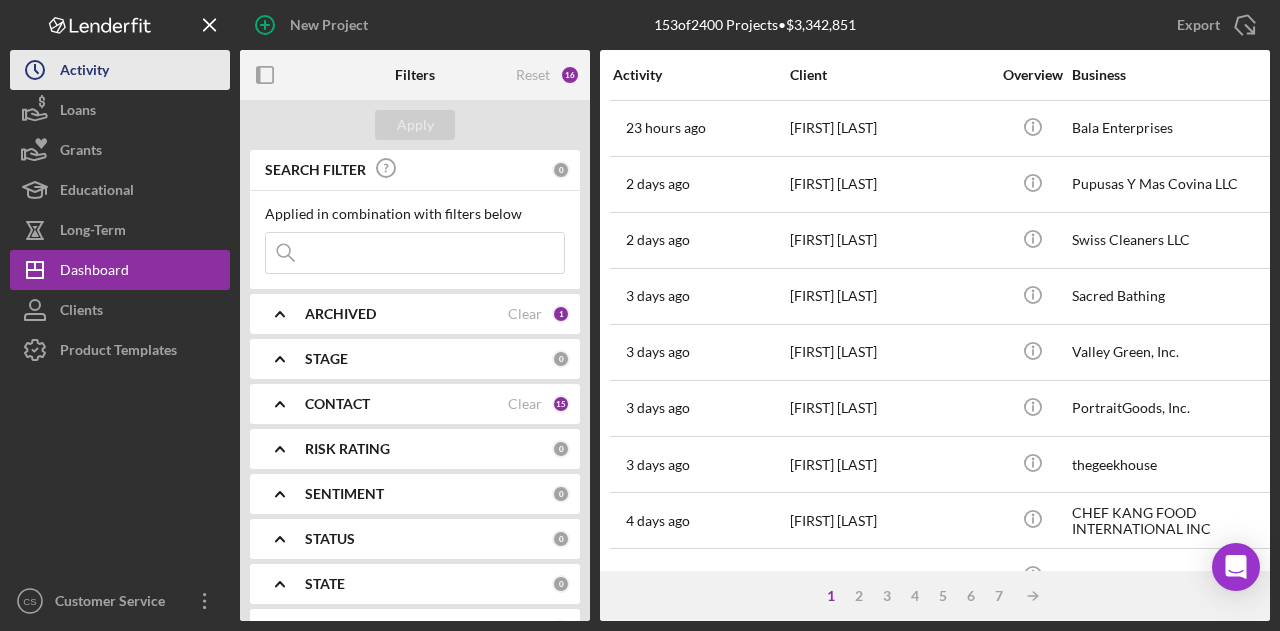 click on "Activity" at bounding box center [84, 72] 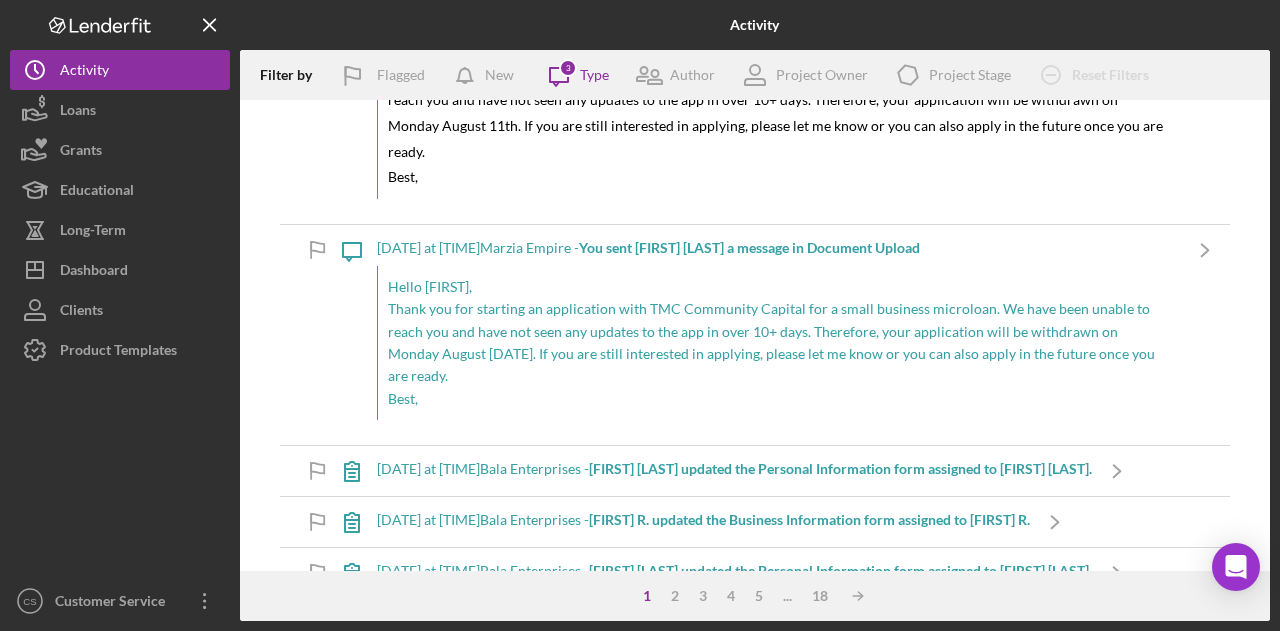scroll, scrollTop: 0, scrollLeft: 0, axis: both 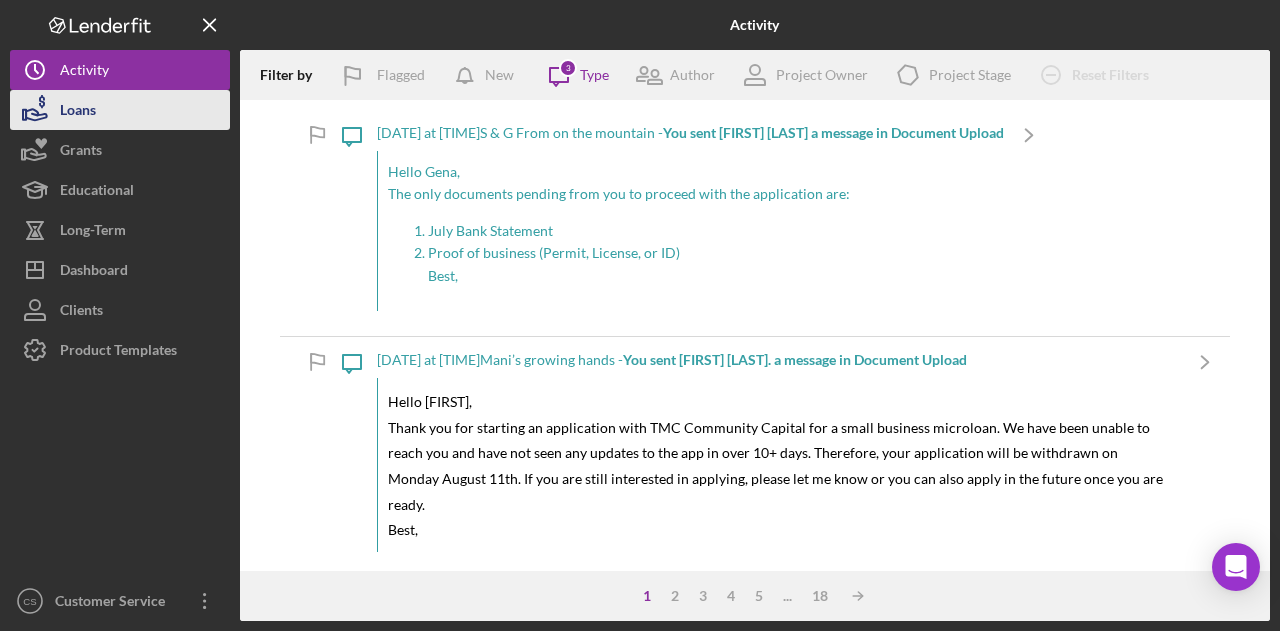 click on "Loans" at bounding box center [120, 110] 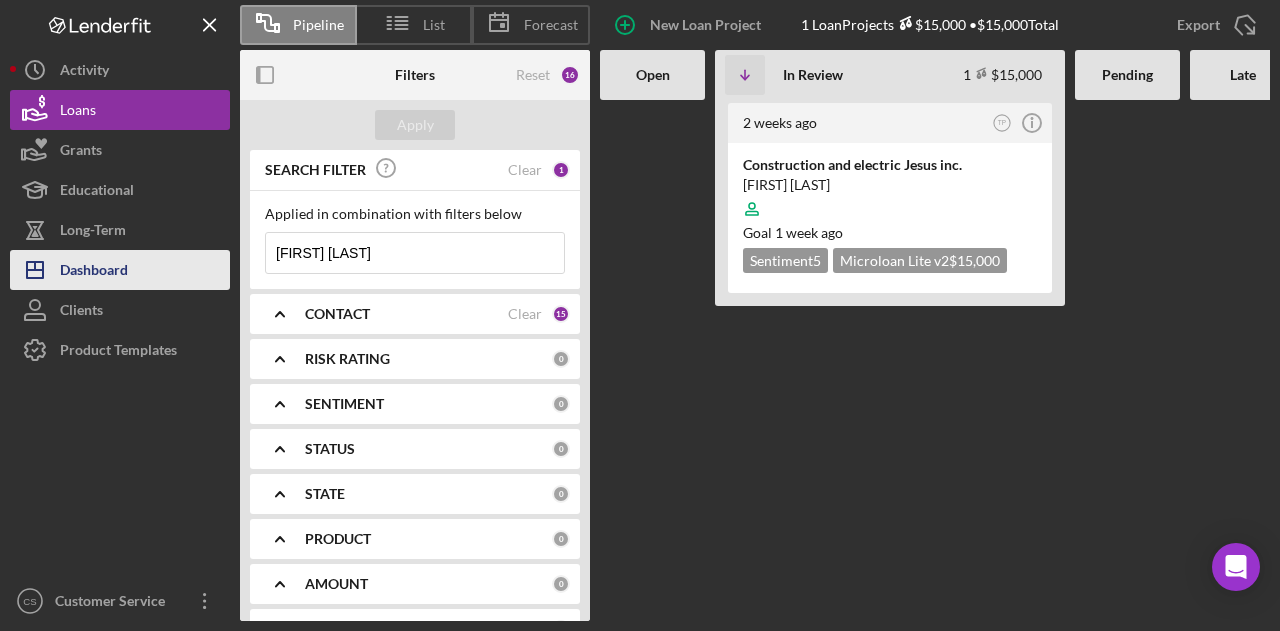 click on "Dashboard" at bounding box center [94, 272] 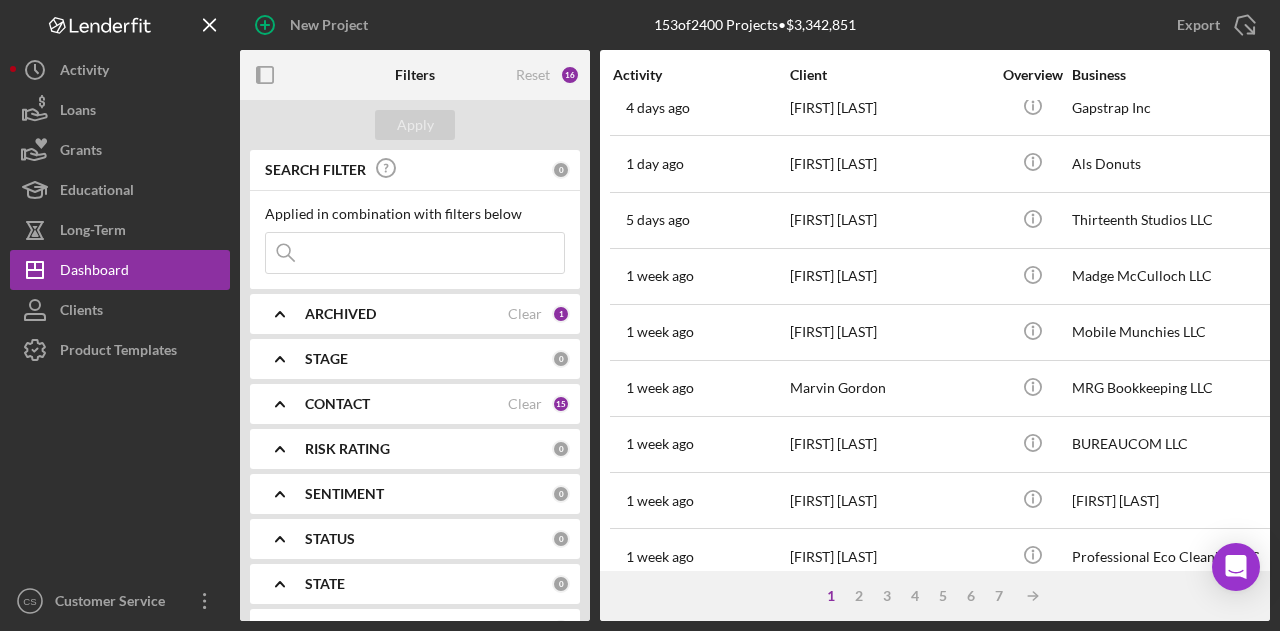 scroll, scrollTop: 700, scrollLeft: 0, axis: vertical 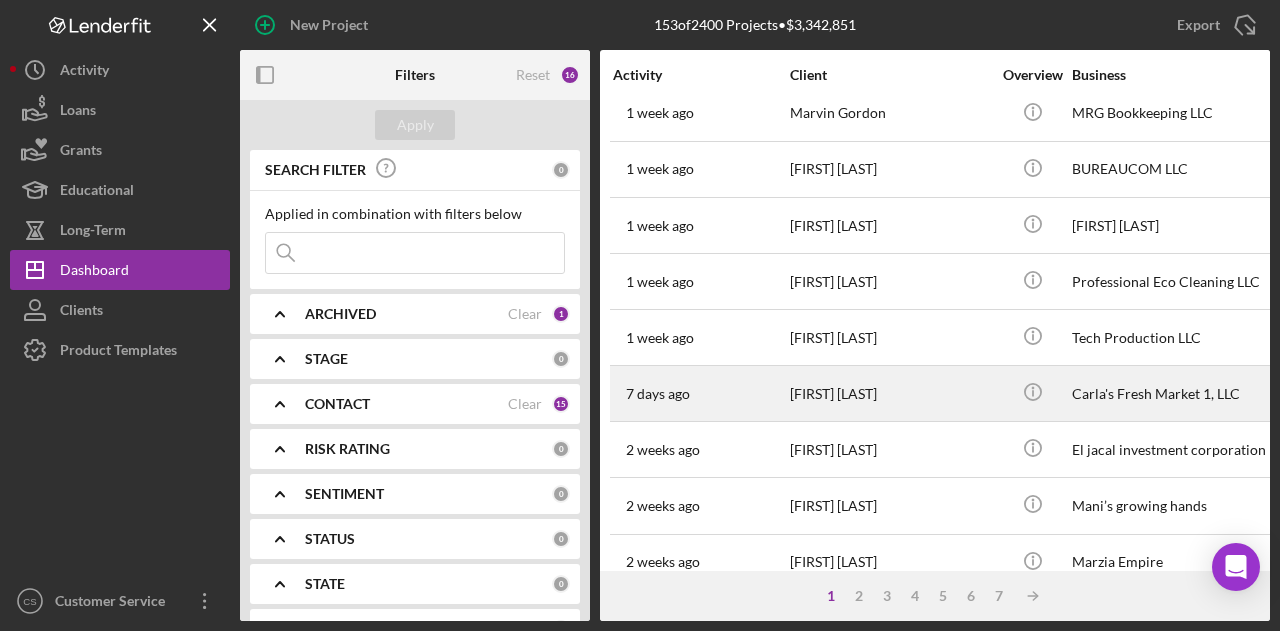 click on "[FIRST] [LAST]" at bounding box center (890, 393) 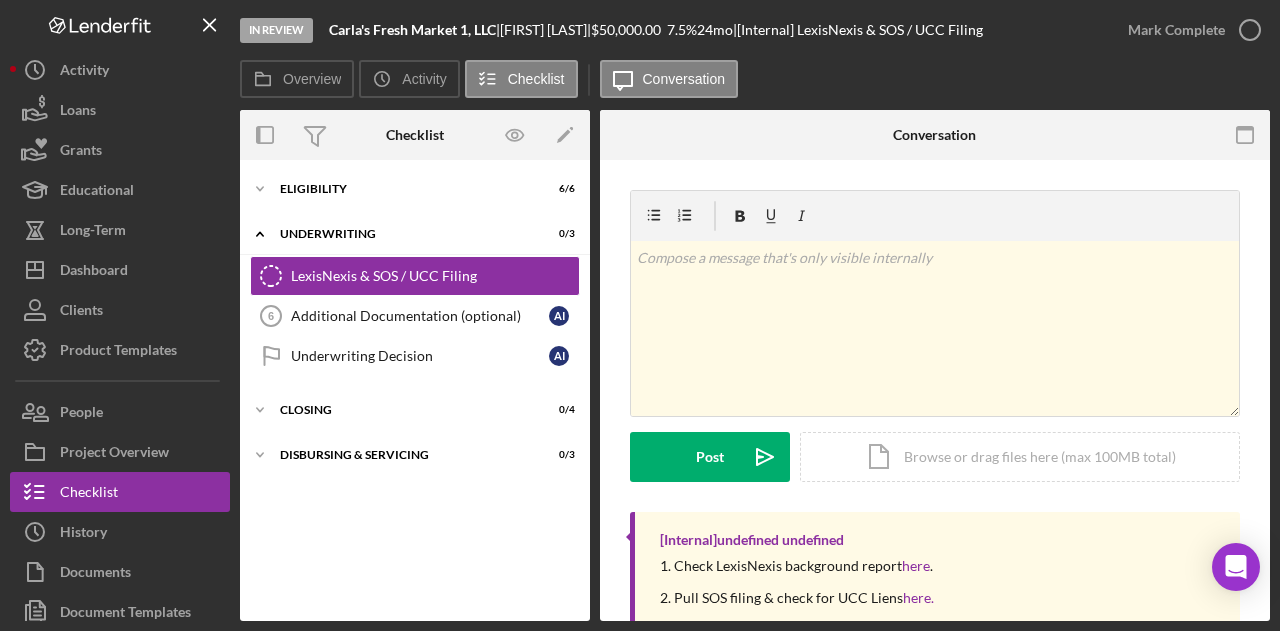 click on "Icon/Expander Eligibility 6 / 6 Icon/Expander Underwriting 0 / 3 LexisNexis & SOS / UCC Filing LexisNexis & SOS / UCC Filing Additional Documentation (optional) 6 Additional Documentation (optional) A I Underwriting Decision Underwriting Decision A I Icon/Expander Closing 0 / 4 Icon/Expander Disbursing & Servicing 0 / 3" at bounding box center [415, 390] 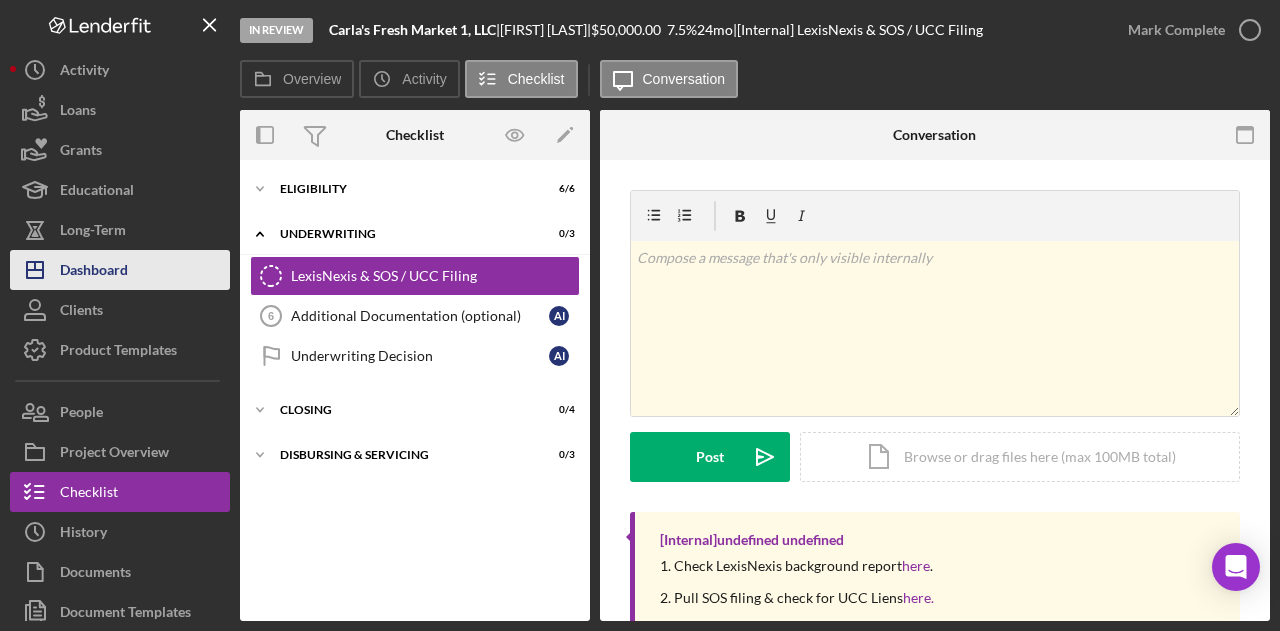 click on "Dashboard" at bounding box center (94, 272) 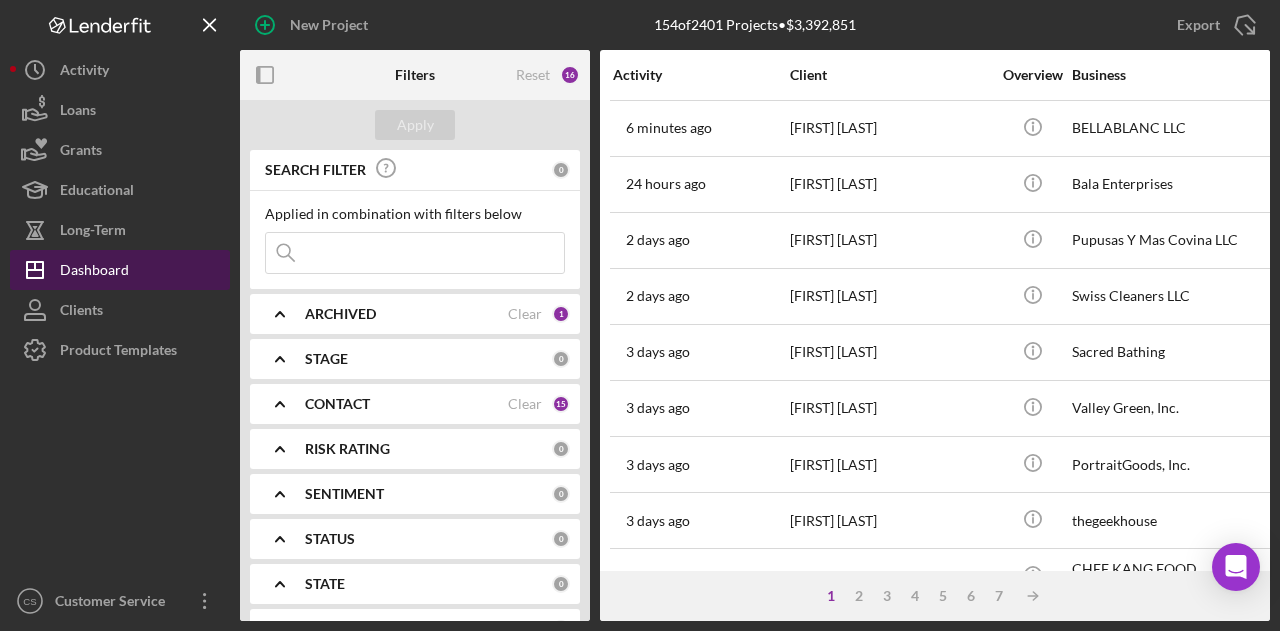 click on "Dashboard" at bounding box center [94, 272] 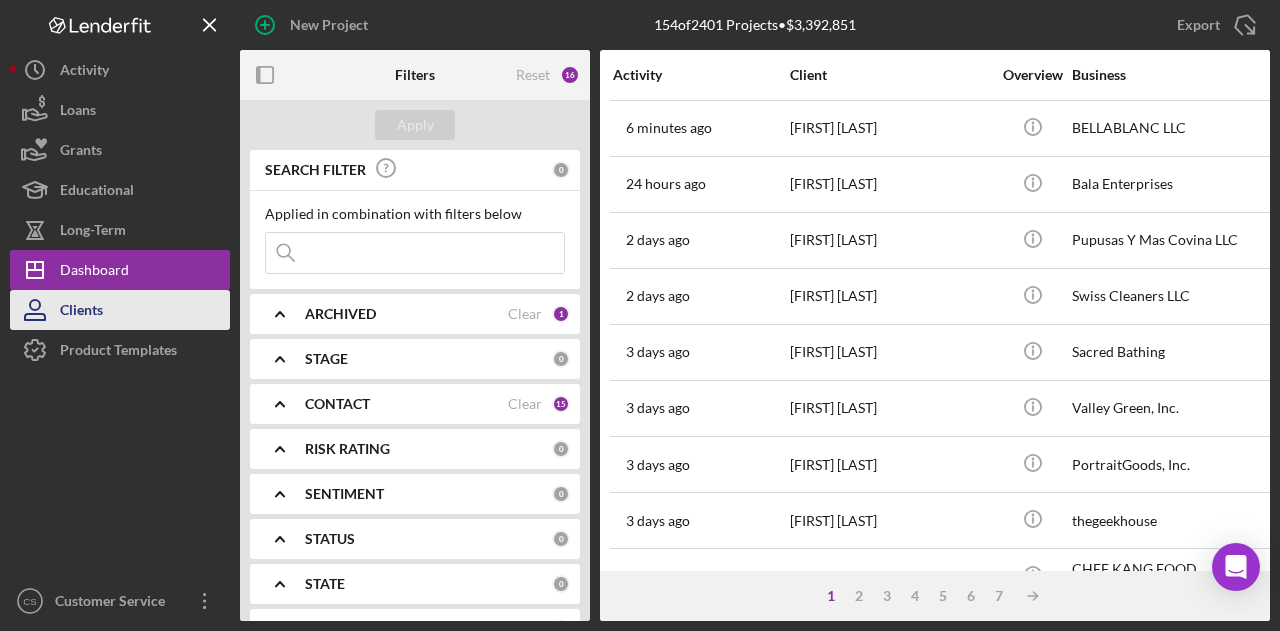 click on "Clients" at bounding box center [120, 310] 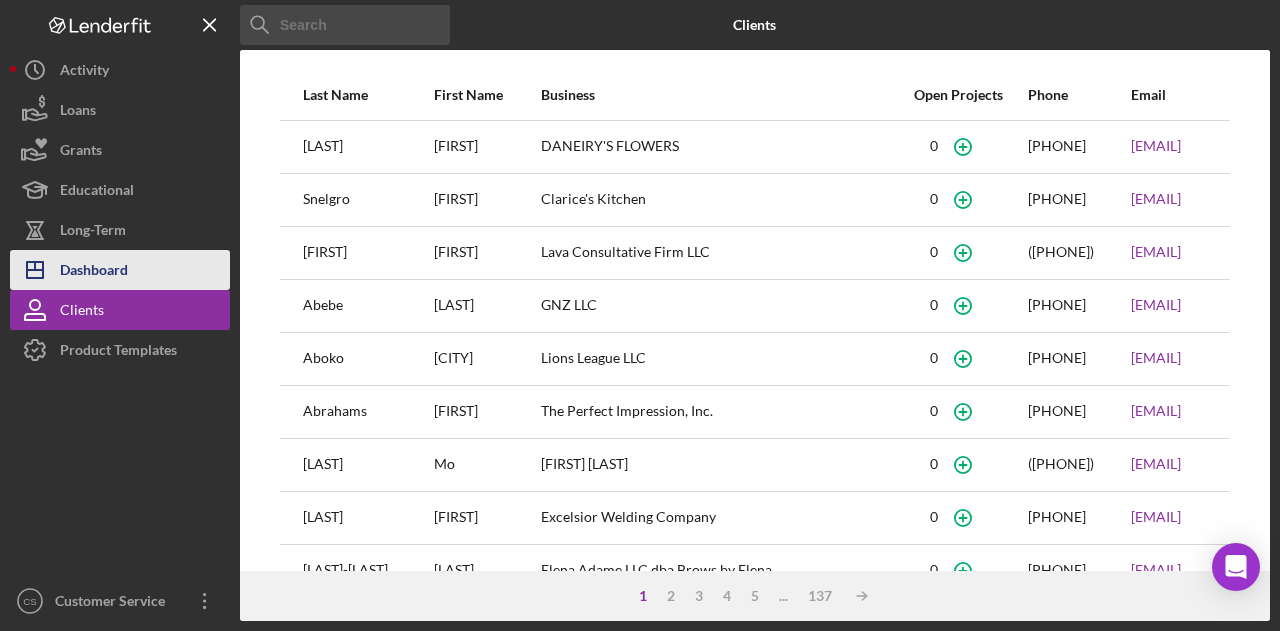 click on "Icon/Dashboard Dashboard" at bounding box center [120, 270] 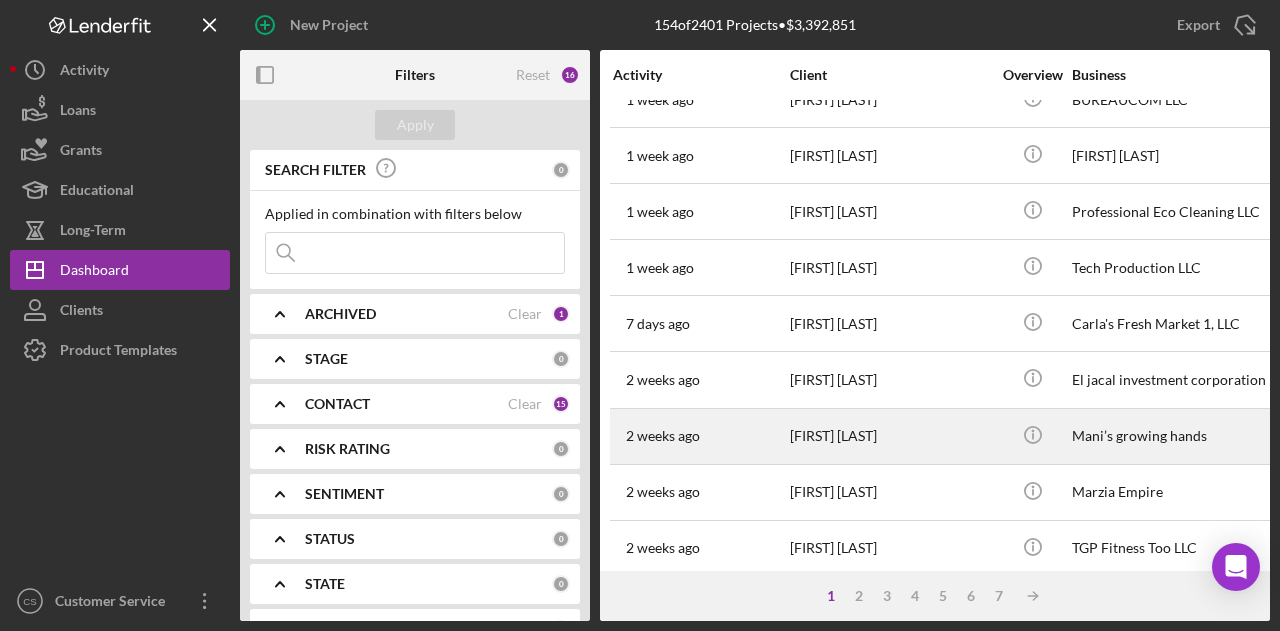 scroll, scrollTop: 940, scrollLeft: 0, axis: vertical 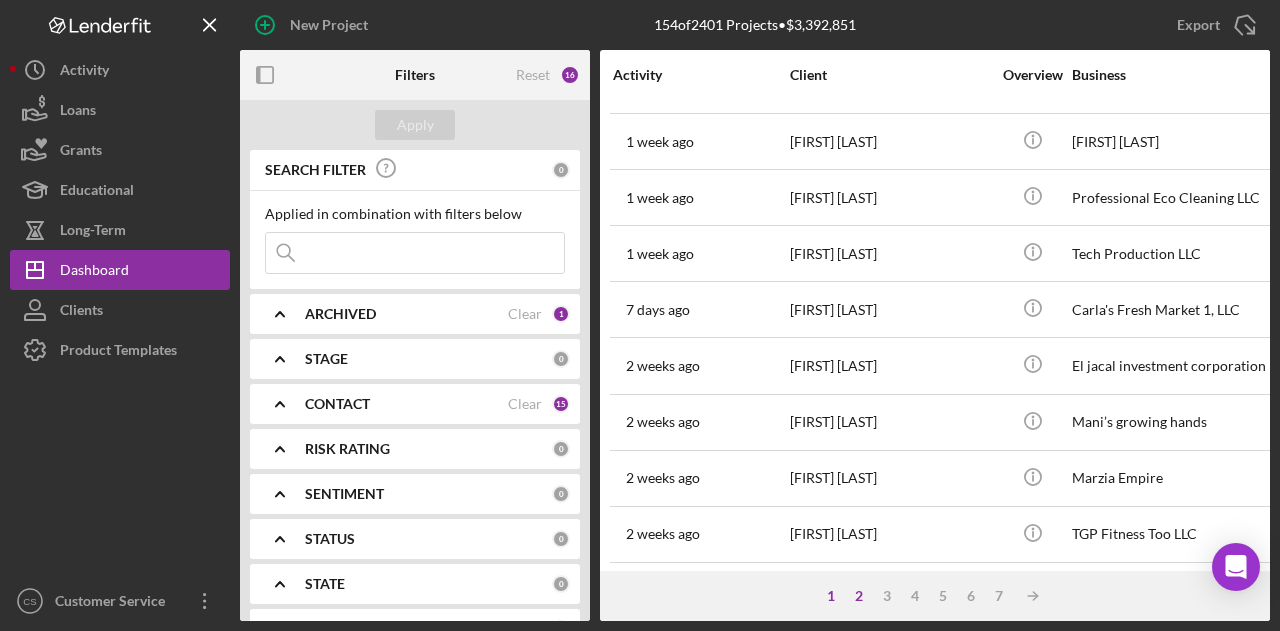 click on "2" at bounding box center (859, 596) 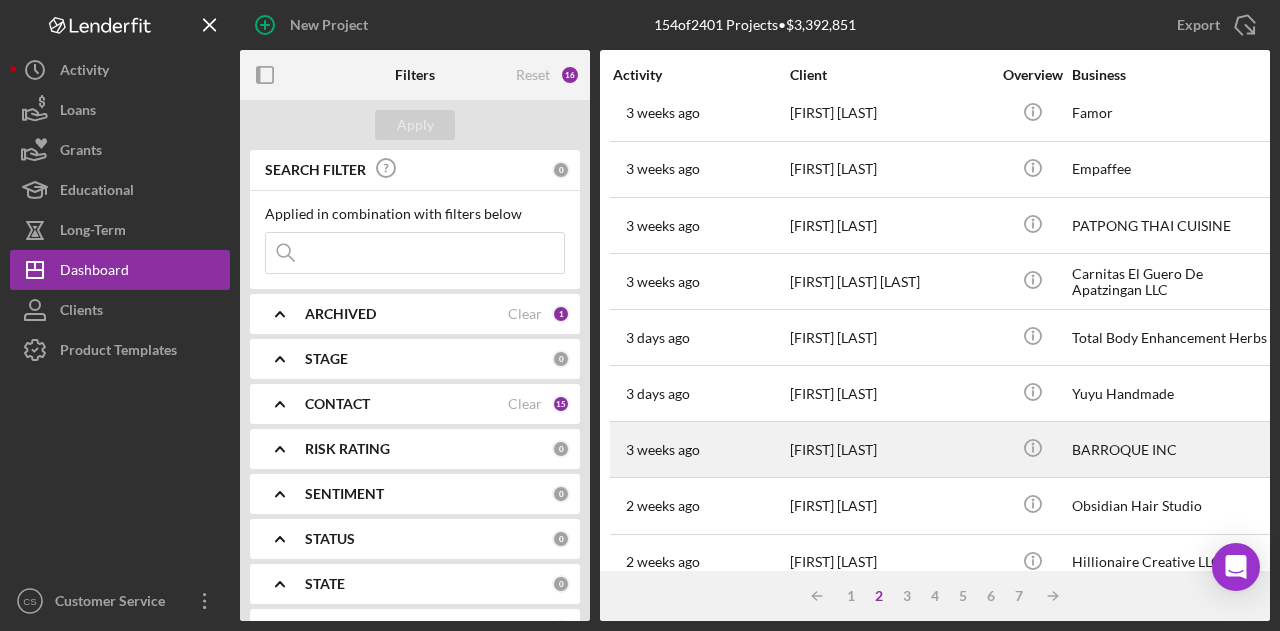 scroll, scrollTop: 940, scrollLeft: 0, axis: vertical 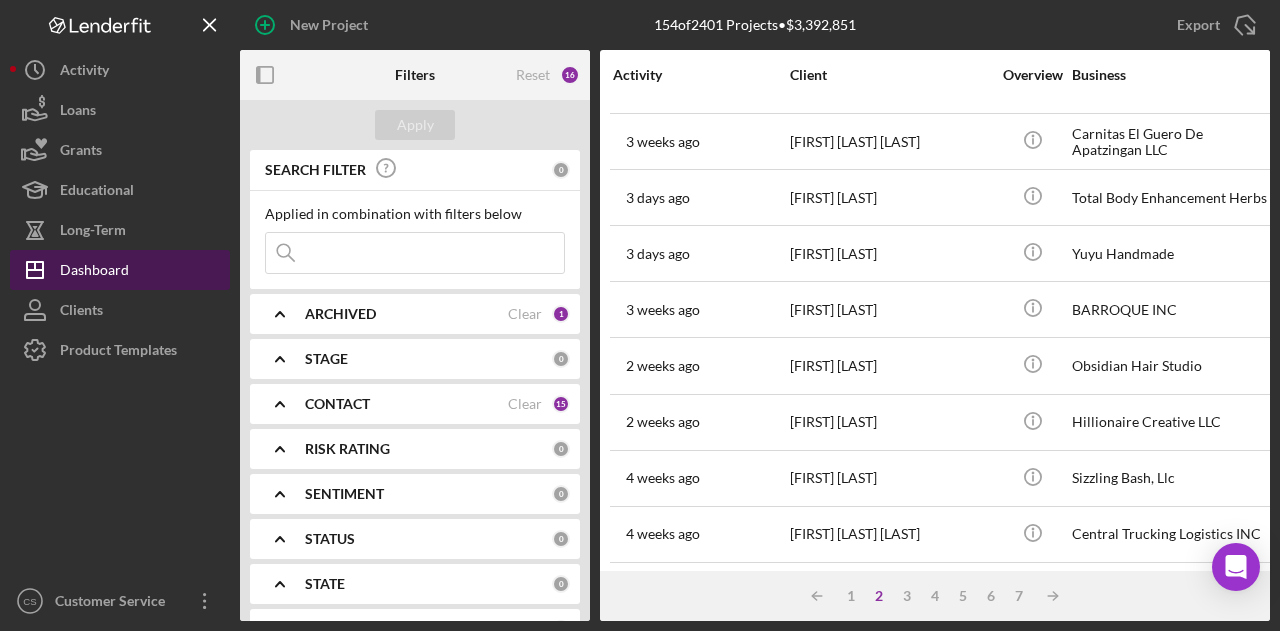 click on "Dashboard" at bounding box center [94, 272] 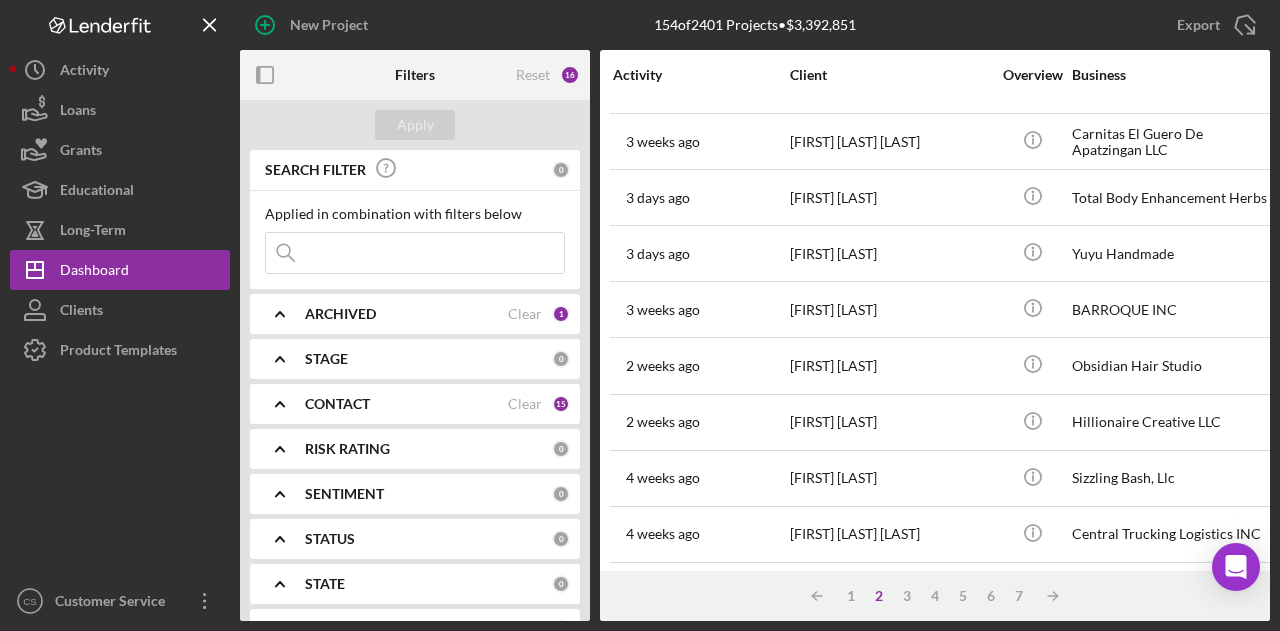 click at bounding box center [415, 253] 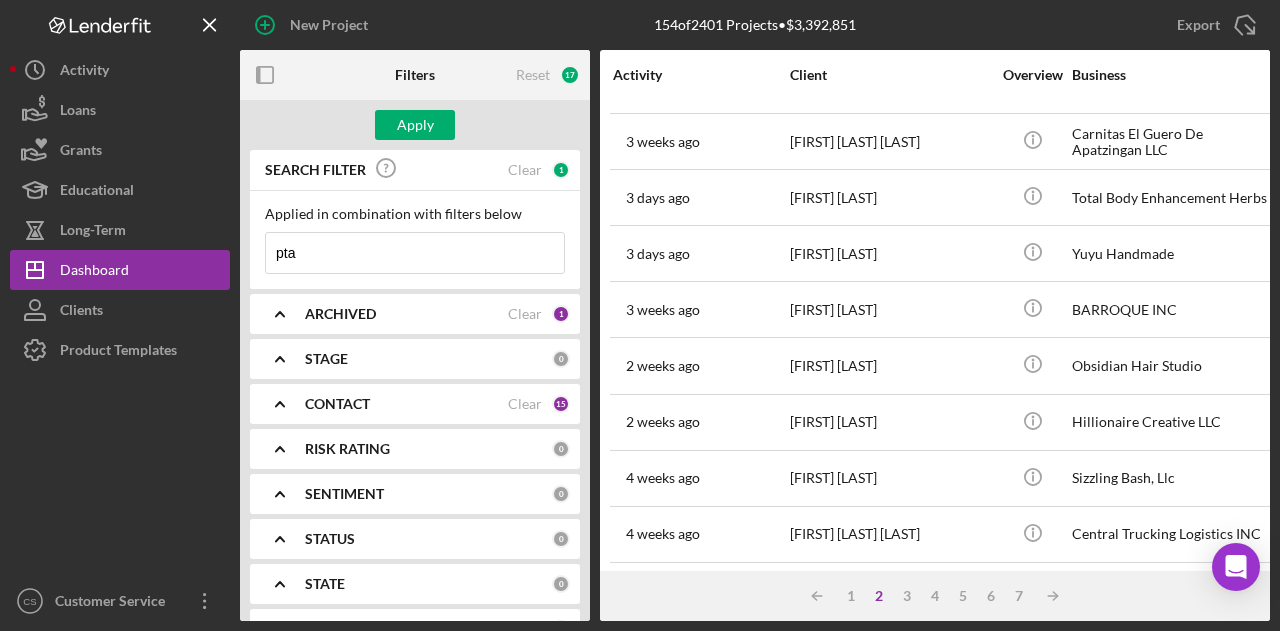 type on "pta" 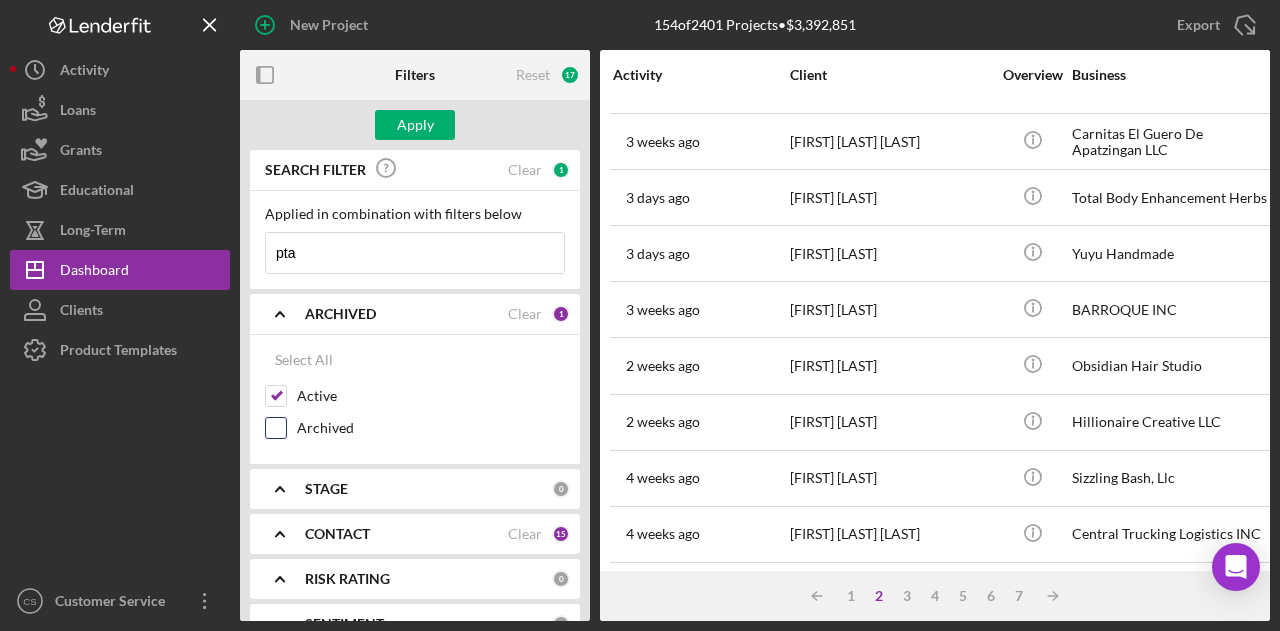 click on "Archived" at bounding box center [276, 428] 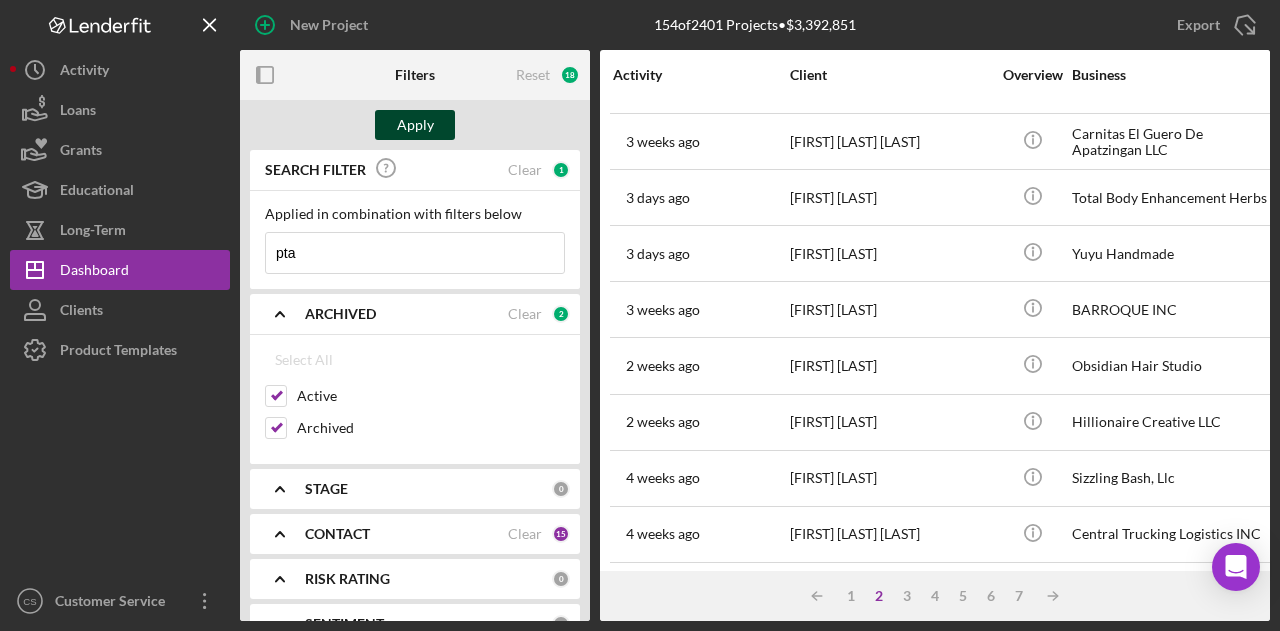 click on "Apply" at bounding box center (415, 125) 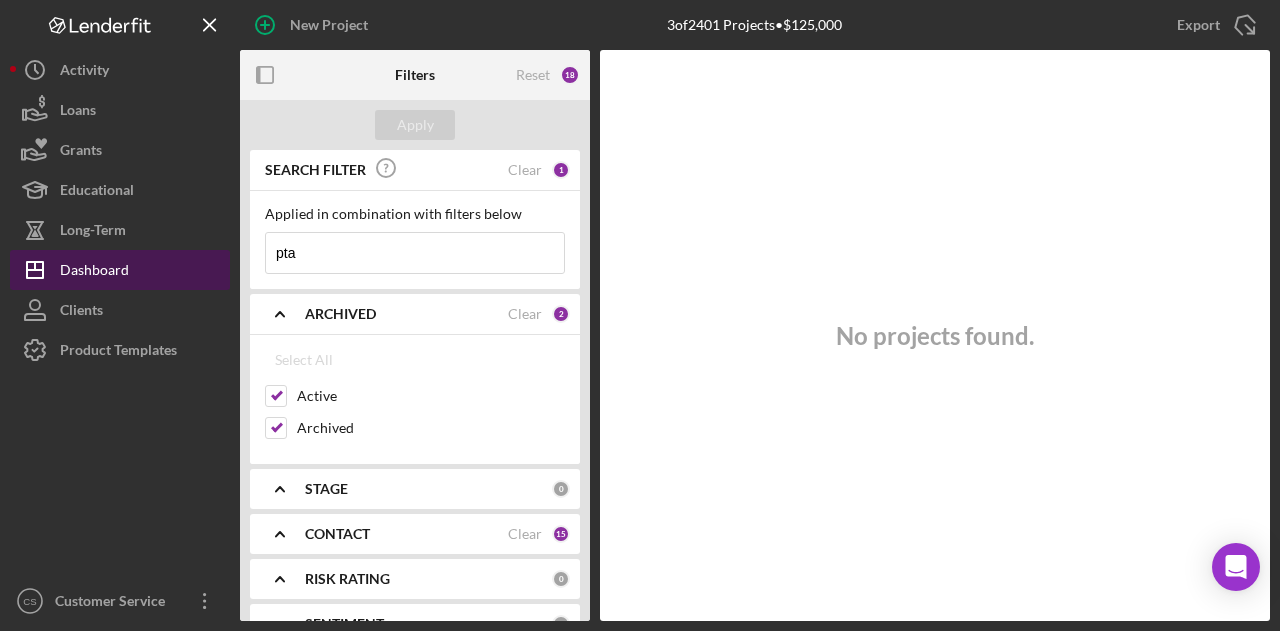 drag, startPoint x: 380, startPoint y: 255, endPoint x: 102, endPoint y: 287, distance: 279.83566 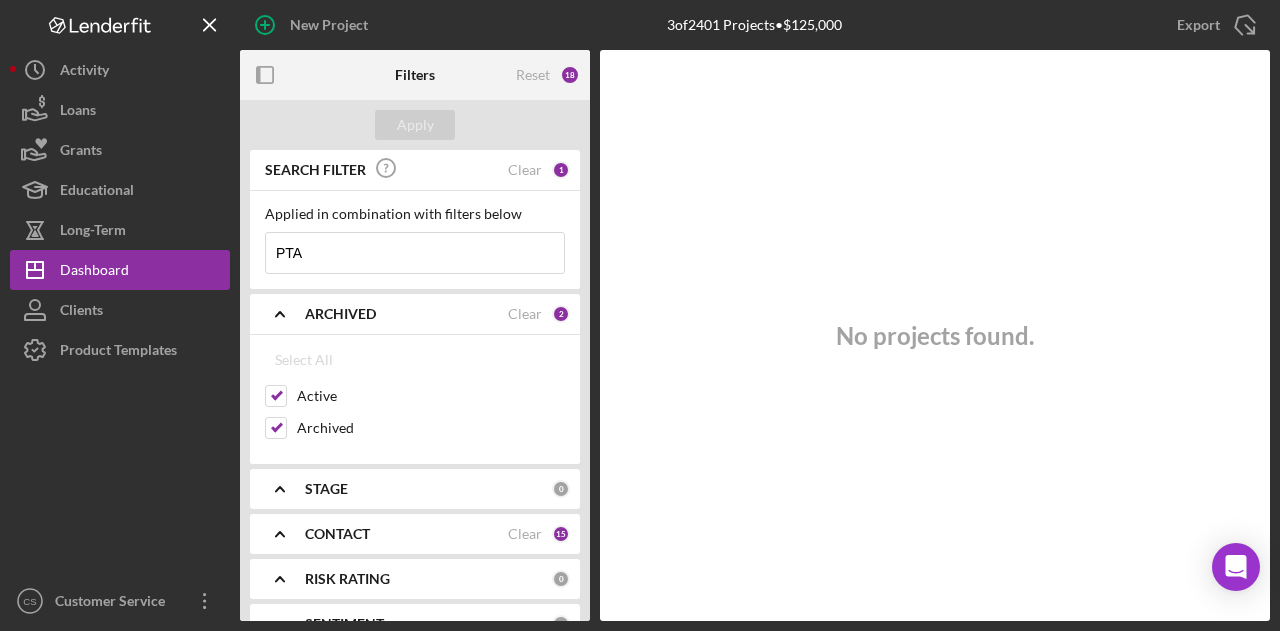 click on "PTA" at bounding box center (415, 253) 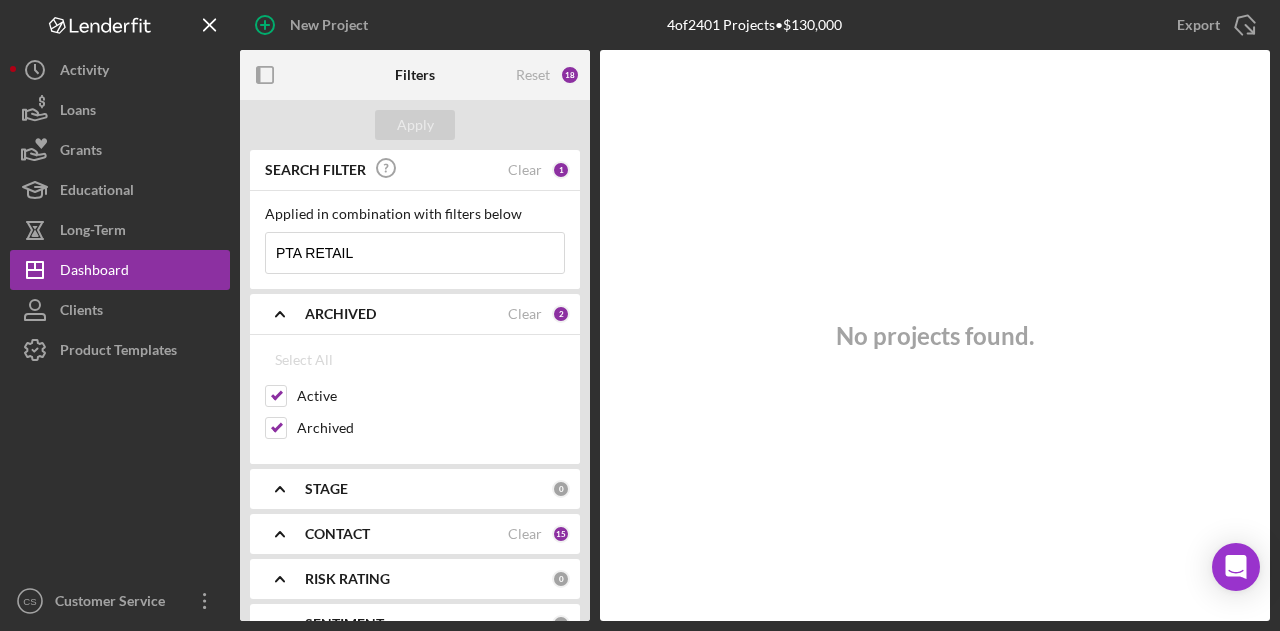drag, startPoint x: 88, startPoint y: 252, endPoint x: 10, endPoint y: 265, distance: 79.07591 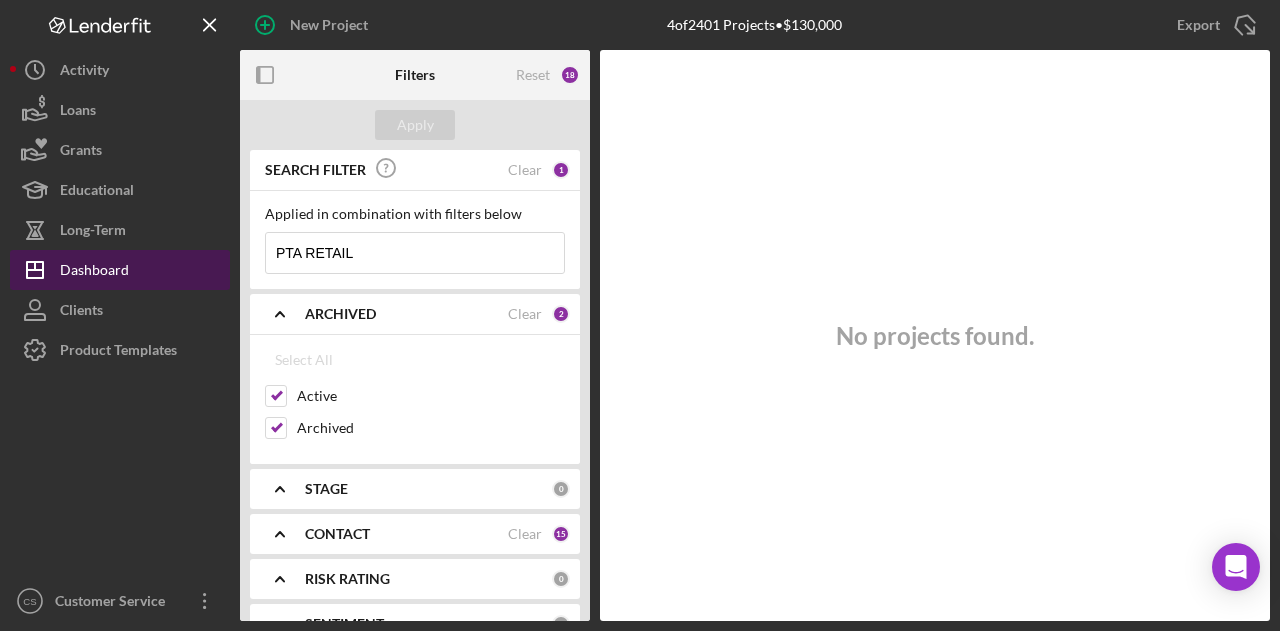 click on "New Project 4  of  2401   Projects  •  $130,000 Export Icon/Export Filters Reset 18 Apply SEARCH FILTER   Clear 1 Applied in combination with filters below PTA RETAIL Icon/Menu Close Icon/Expander ARCHIVED   Clear 2 Select All Active Archived Icon/Expander STAGE   0 Icon/Expander CONTACT   Clear 15 Icon/Expander RISK RATING   0 Icon/Expander SENTIMENT   0 Icon/Expander STATUS   0 Icon/Expander STATE   0 Icon/Expander PRODUCT   0 Icon/Expander AMOUNT   0 Icon/Expander START DATE   0 Icon/Expander RESOLVED   0 Icon/Expander RESOLUTION   0 Icon/Expander CLOSING DATE   0 Icon/Expander FUNDED   0 Icon/Expander LATEST ACTIVITY   0 No projects found. Project Overview Icon/Menu Close Logo-Reversed Created with Sketch. Icon/Menu Close Icon/Dashboard Dashboard Clients Product Templates CS Customer Service Icon/Overflow Account Settings Organization Settings Permissions Chat with Support Support Articles Logout Icon/Menu Close  Close Account Settings Organization Settings Permissions Chat with Support Support Articles" at bounding box center (640, 315) 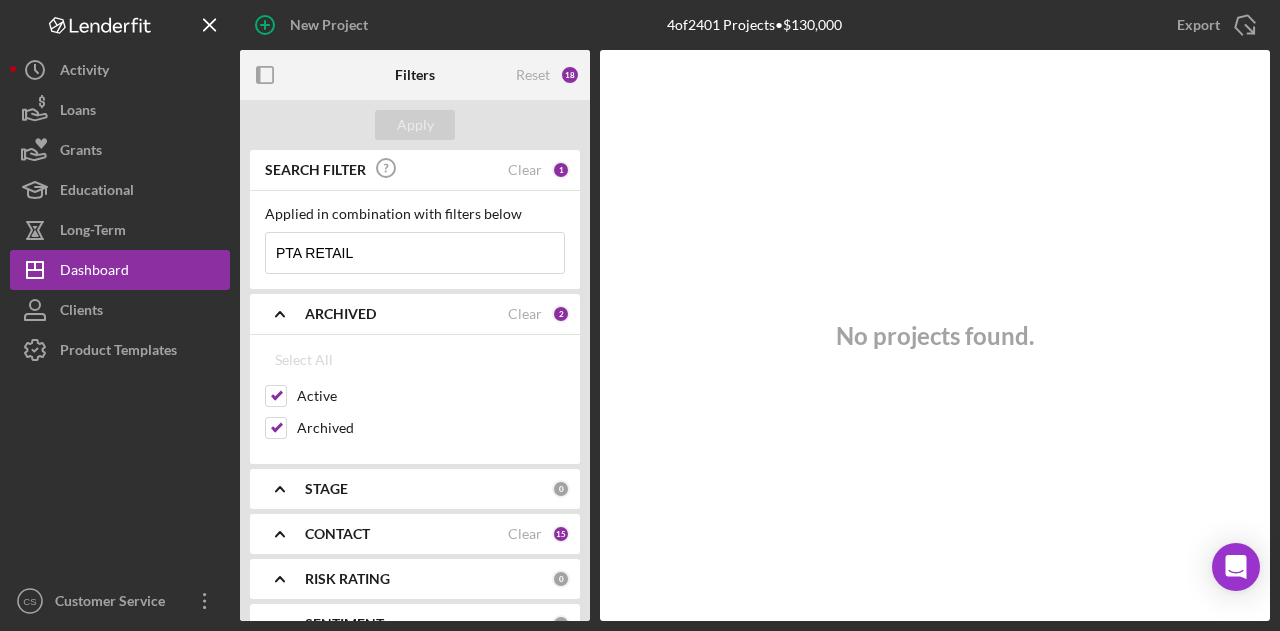 paste on "LLC" 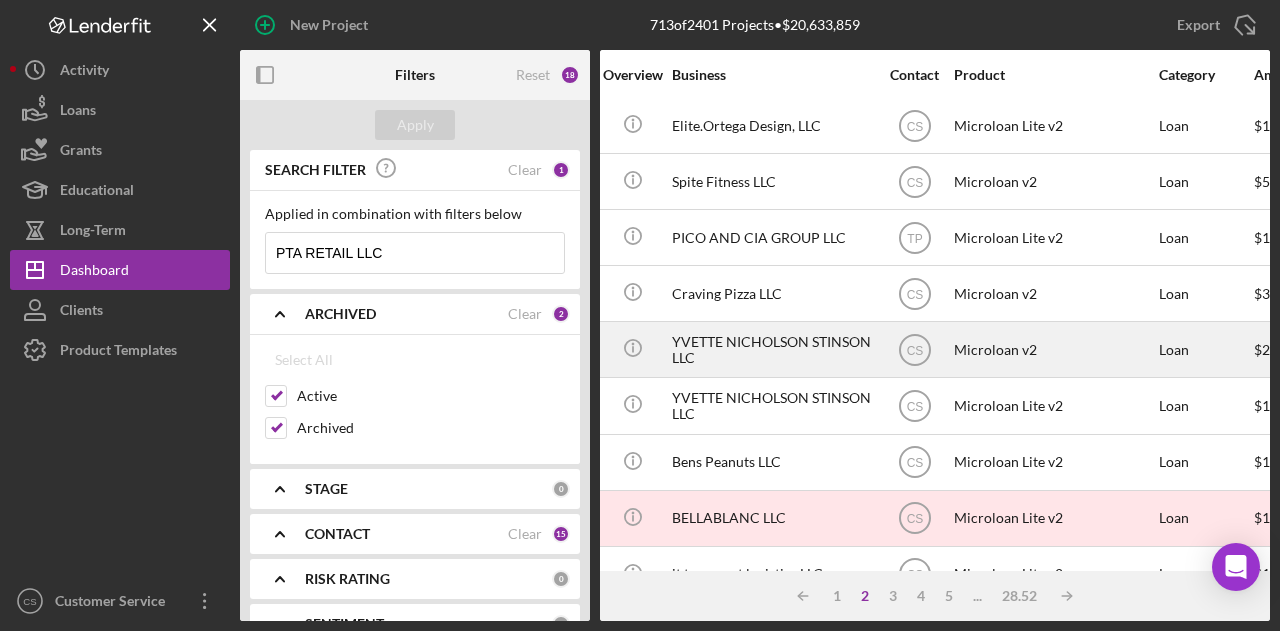 scroll, scrollTop: 940, scrollLeft: 400, axis: both 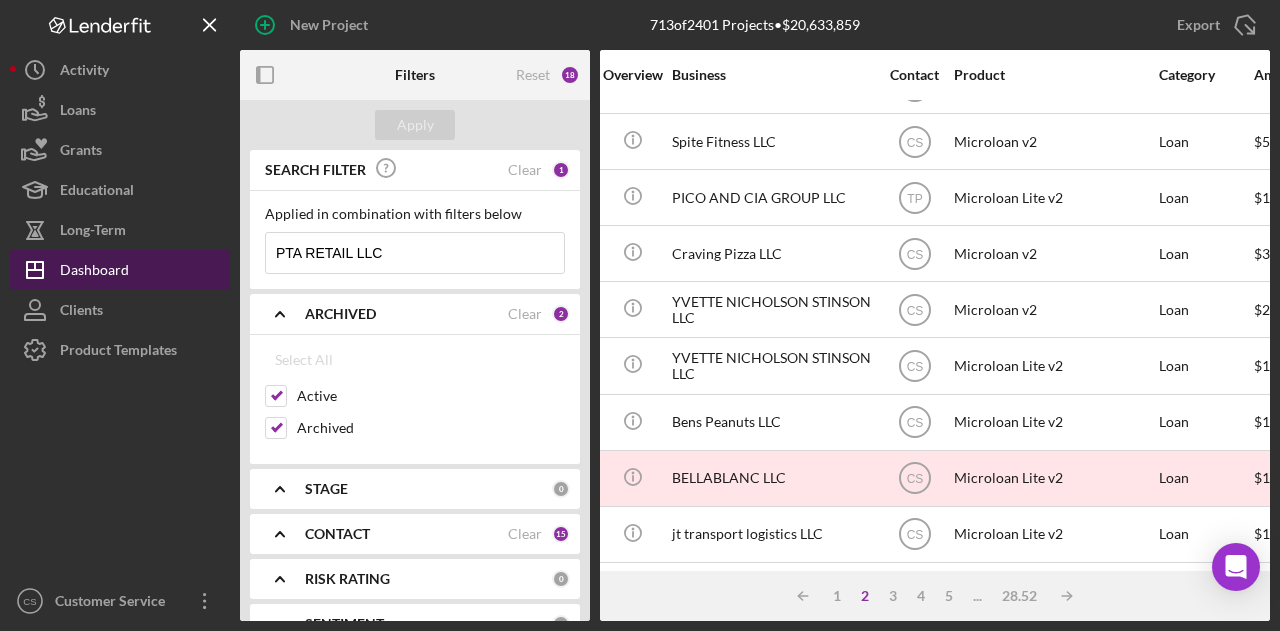 type on "PTA RETAIL LLC" 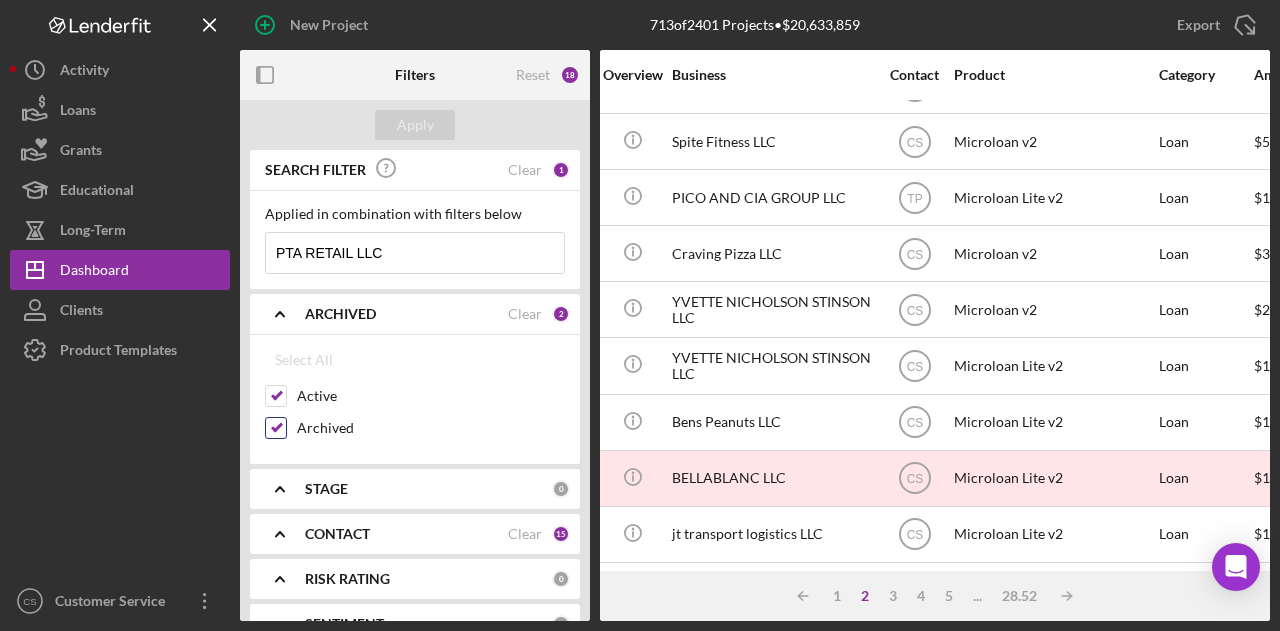 click on "Archived" at bounding box center (276, 428) 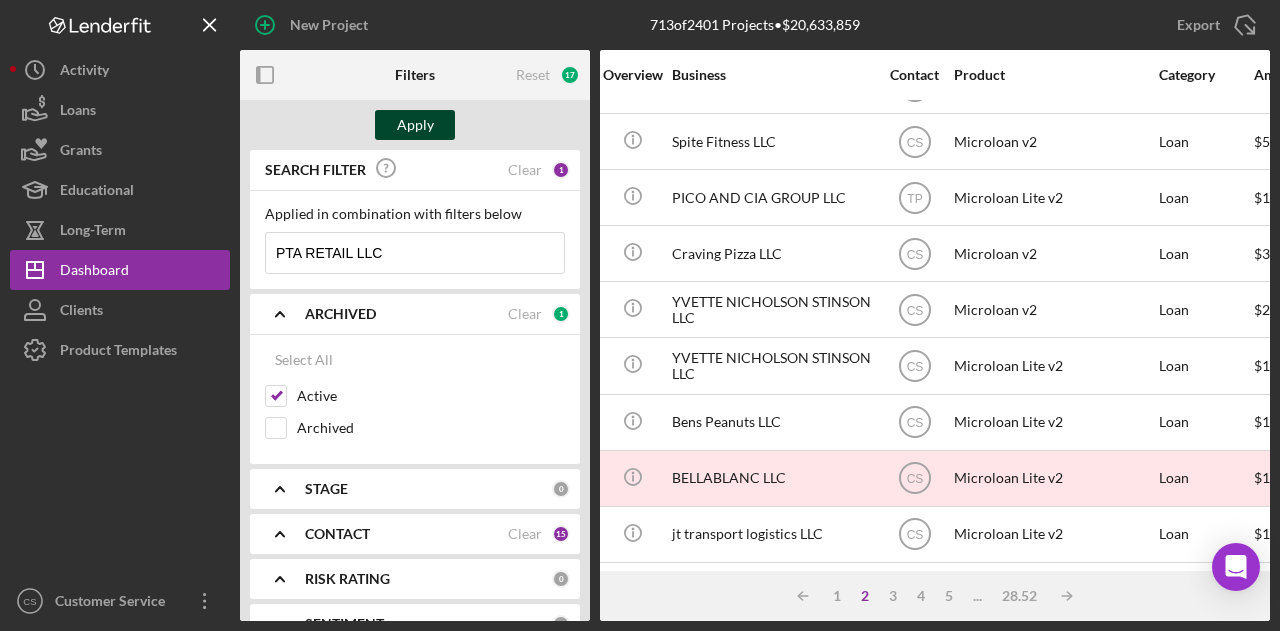 click on "Apply" at bounding box center [415, 125] 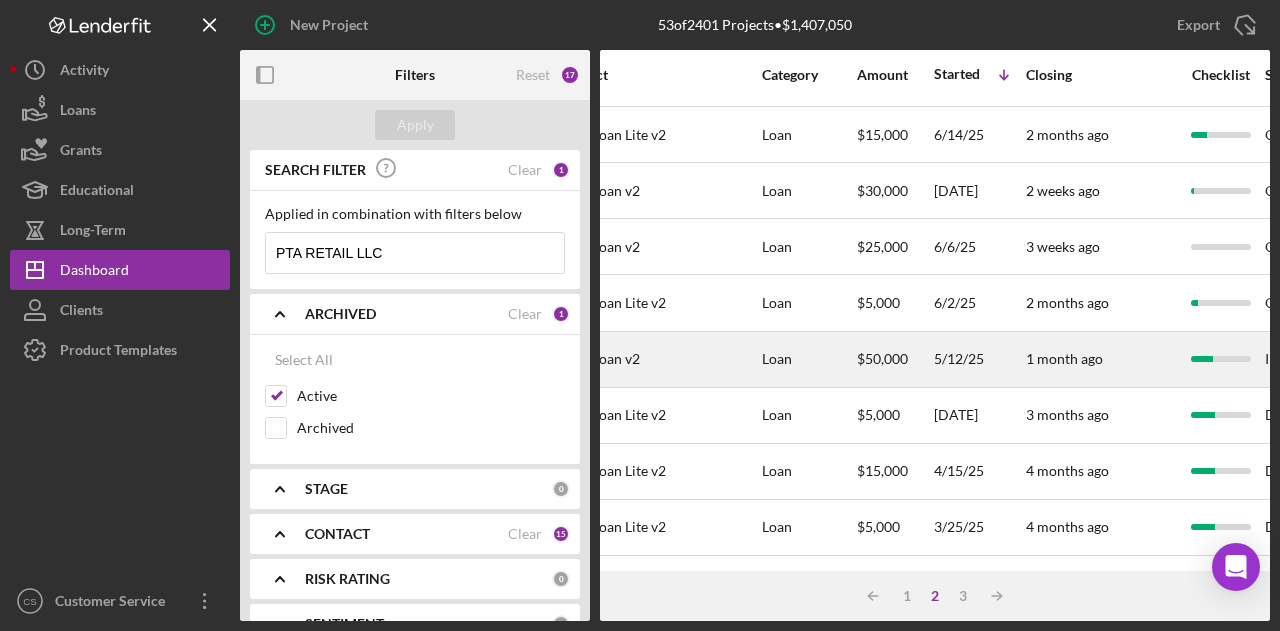 scroll, scrollTop: 386, scrollLeft: 800, axis: both 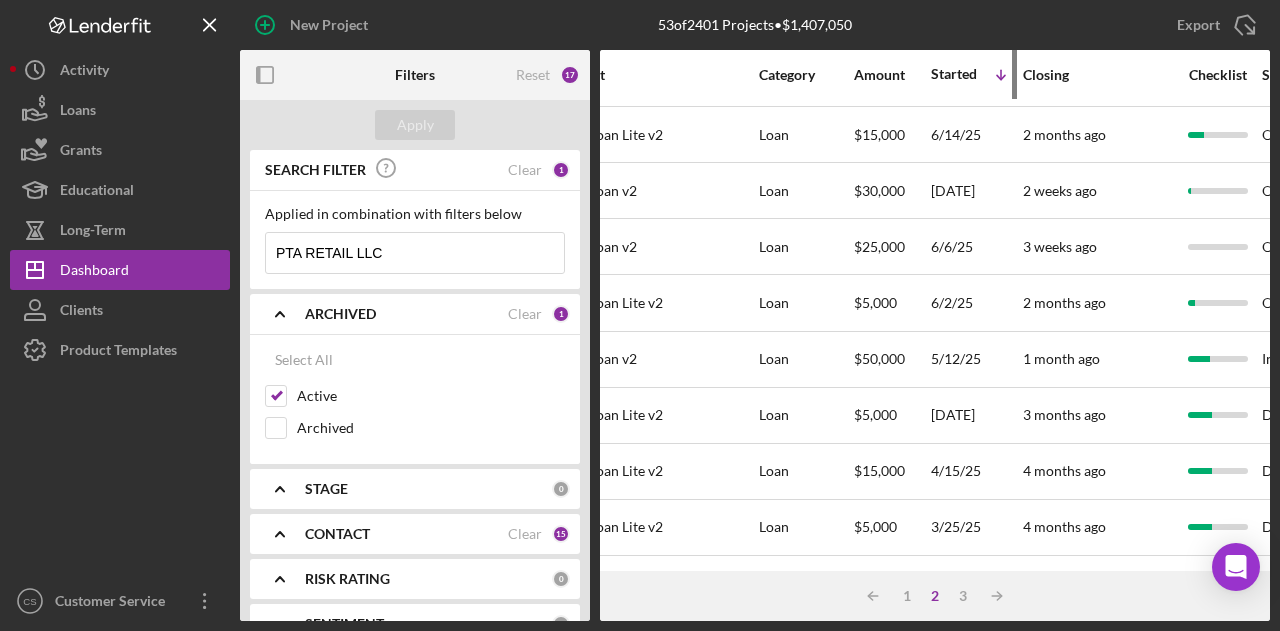 click on "Started" at bounding box center [954, 74] 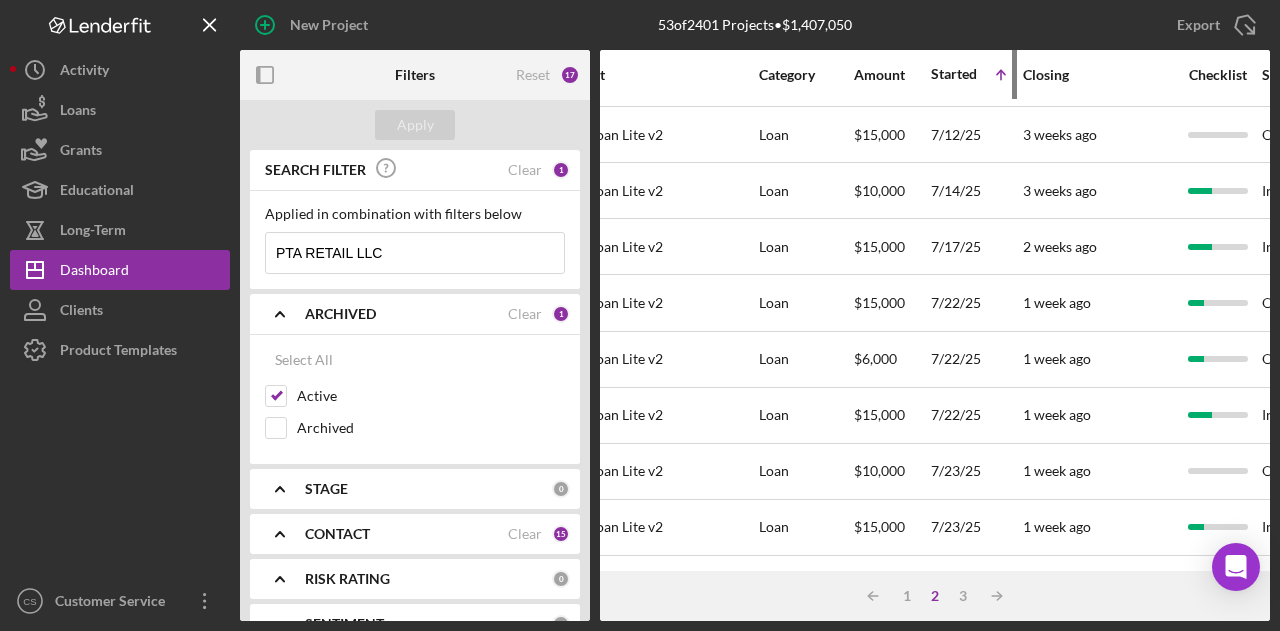 click on "Started" at bounding box center (954, 74) 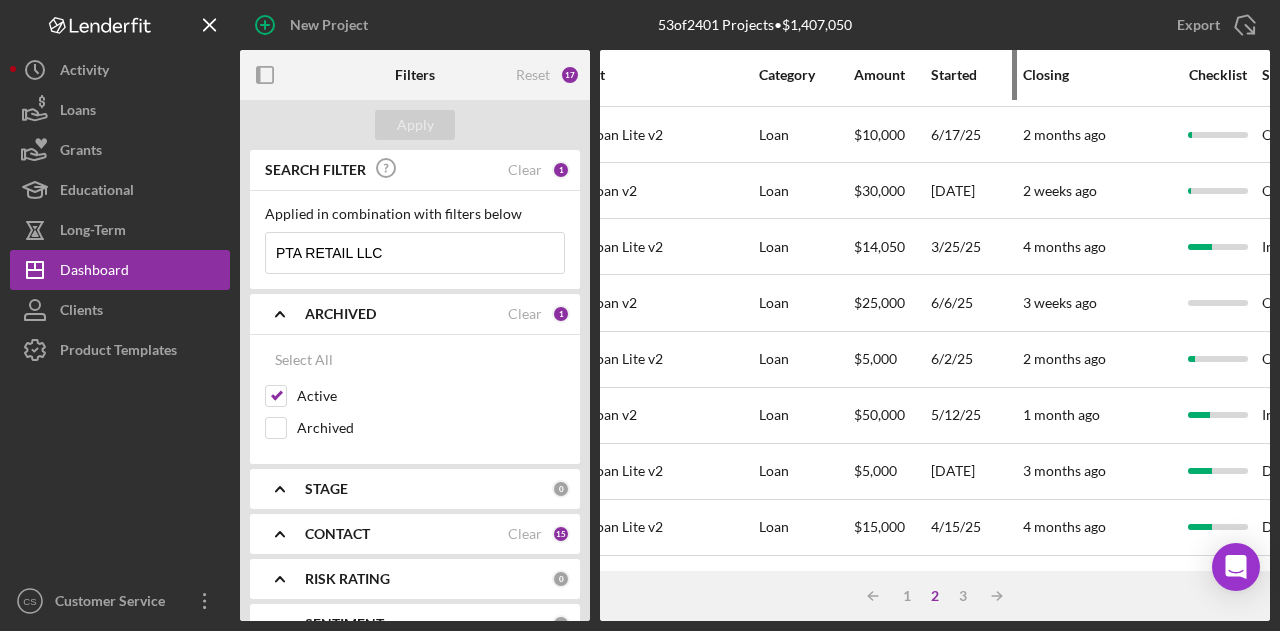 click on "Started" at bounding box center [976, 75] 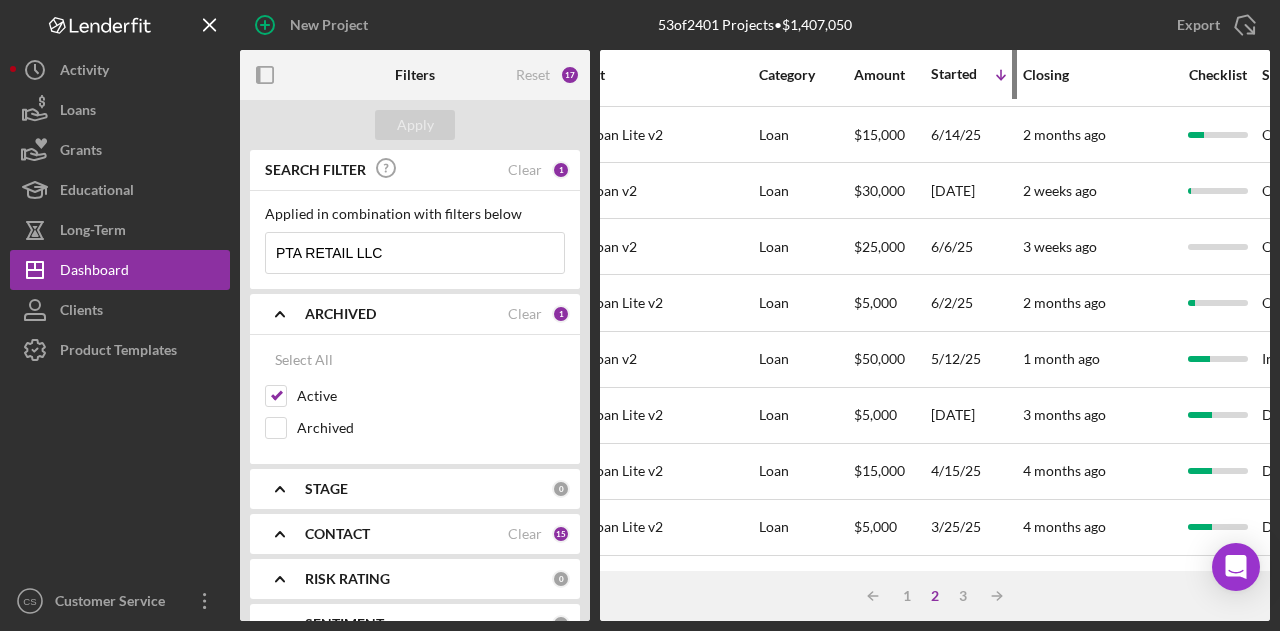 click on "Started" at bounding box center (954, 74) 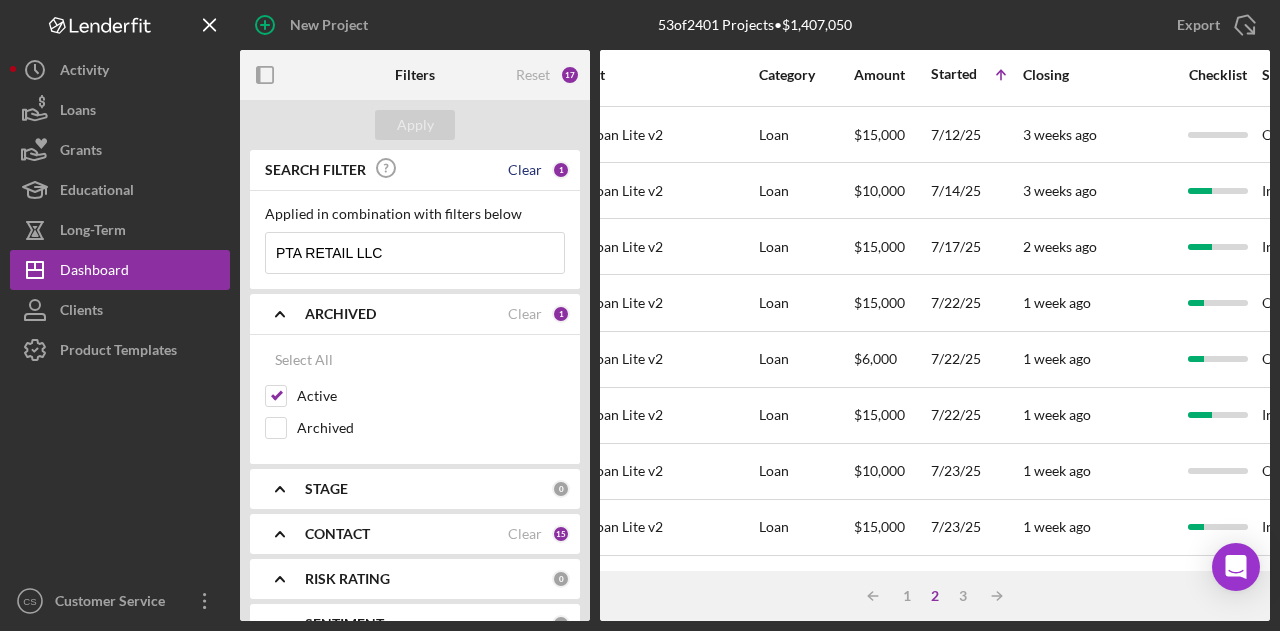 click on "Clear" at bounding box center (525, 170) 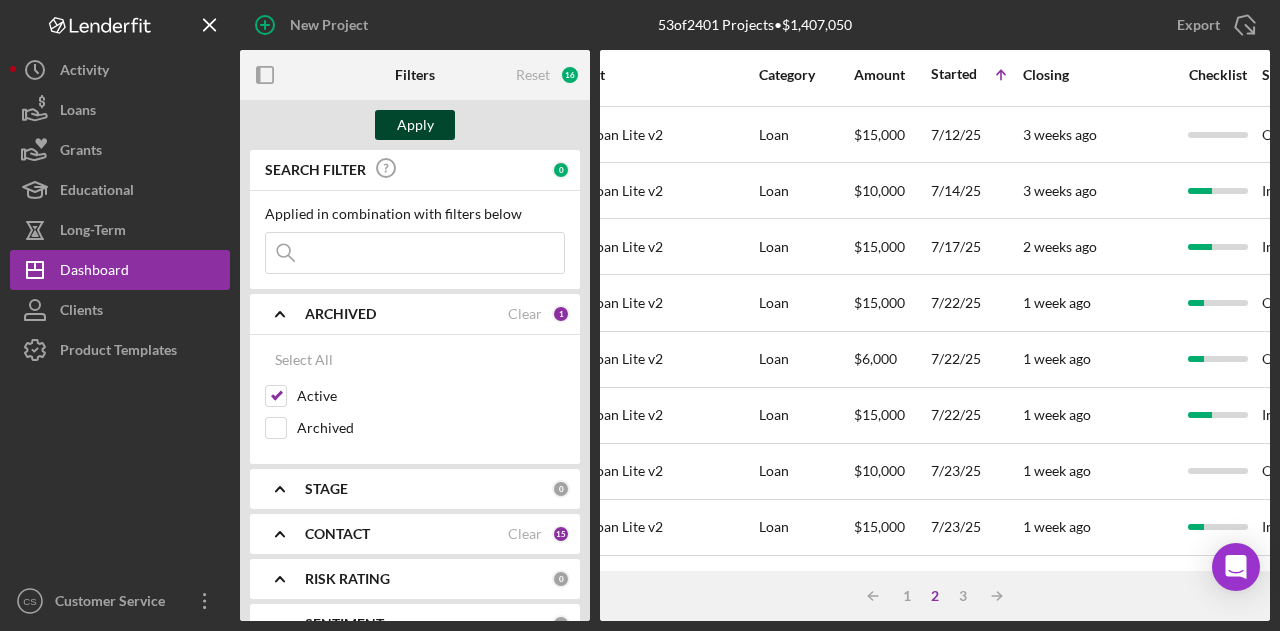 click on "Apply" at bounding box center (415, 125) 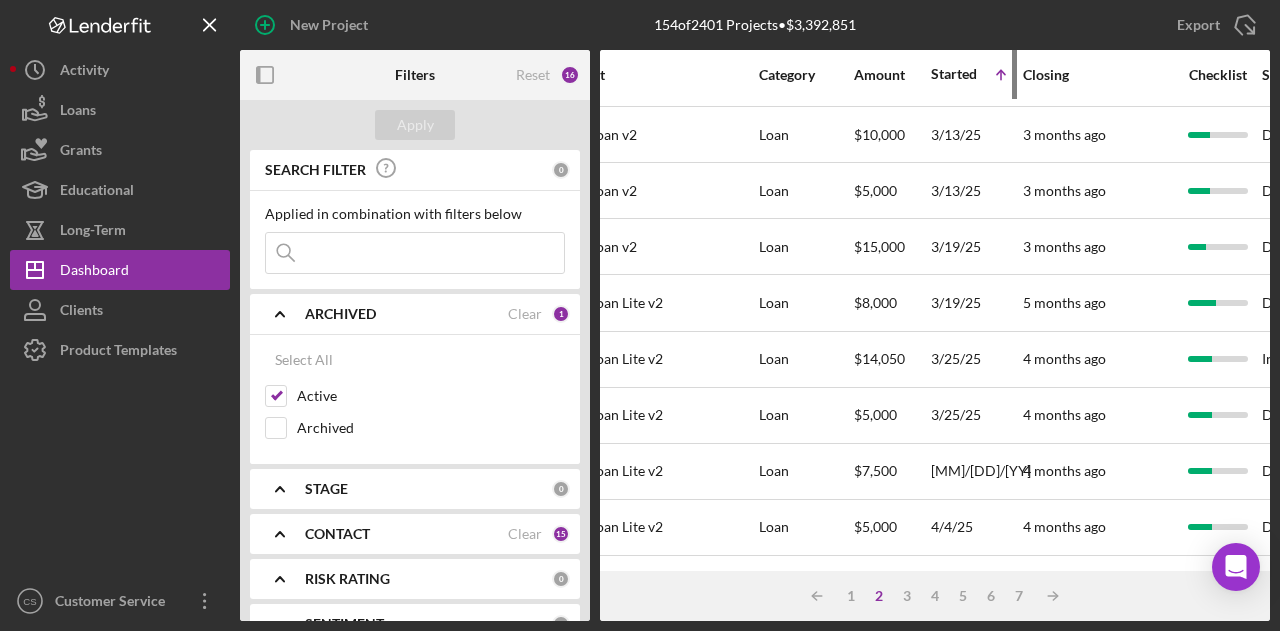 click on "Started Icon/Table Sort Arrow" at bounding box center (976, 74) 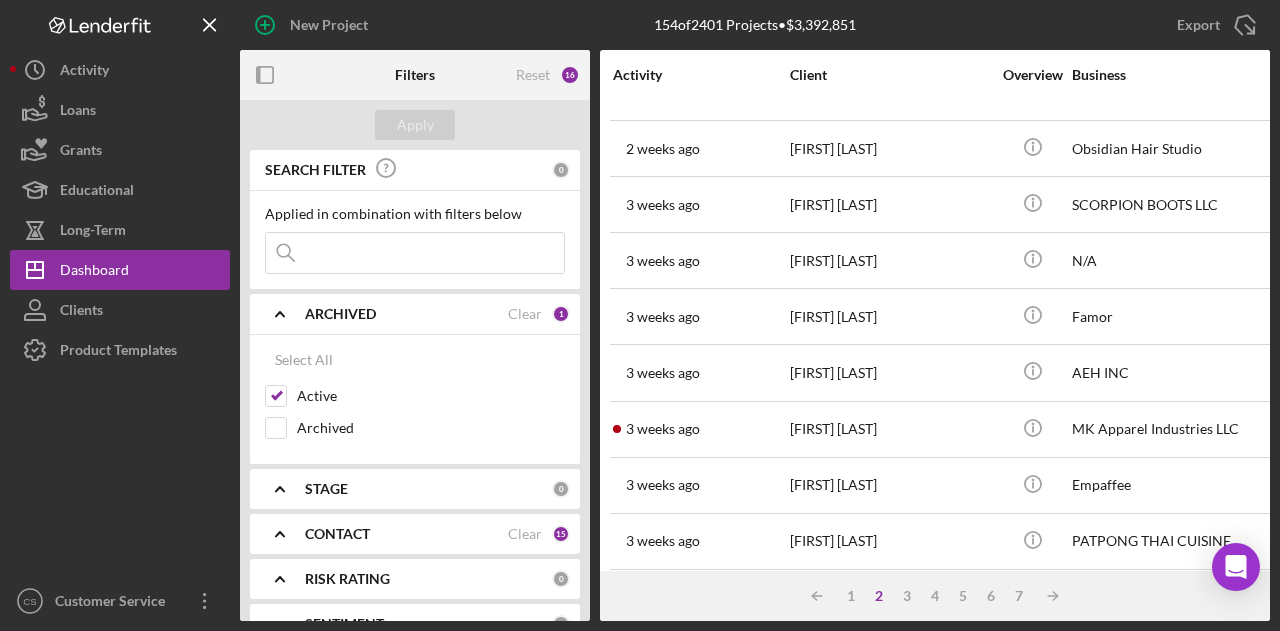 scroll, scrollTop: 940, scrollLeft: 0, axis: vertical 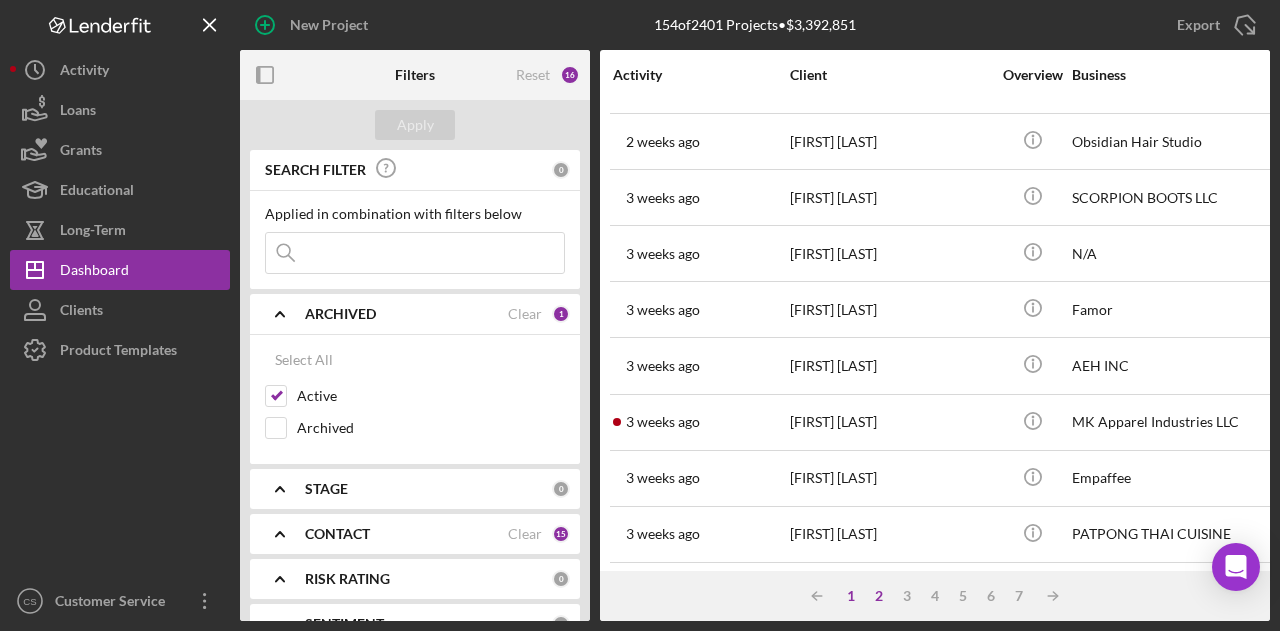 click on "1" at bounding box center [851, 596] 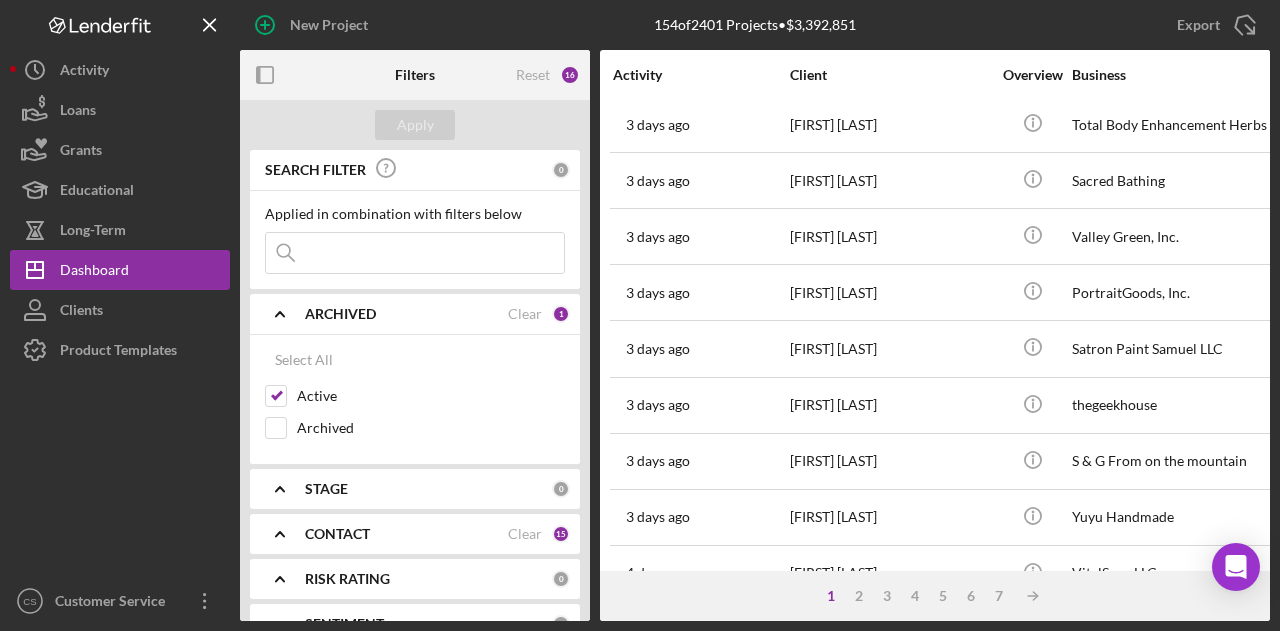 scroll, scrollTop: 0, scrollLeft: 0, axis: both 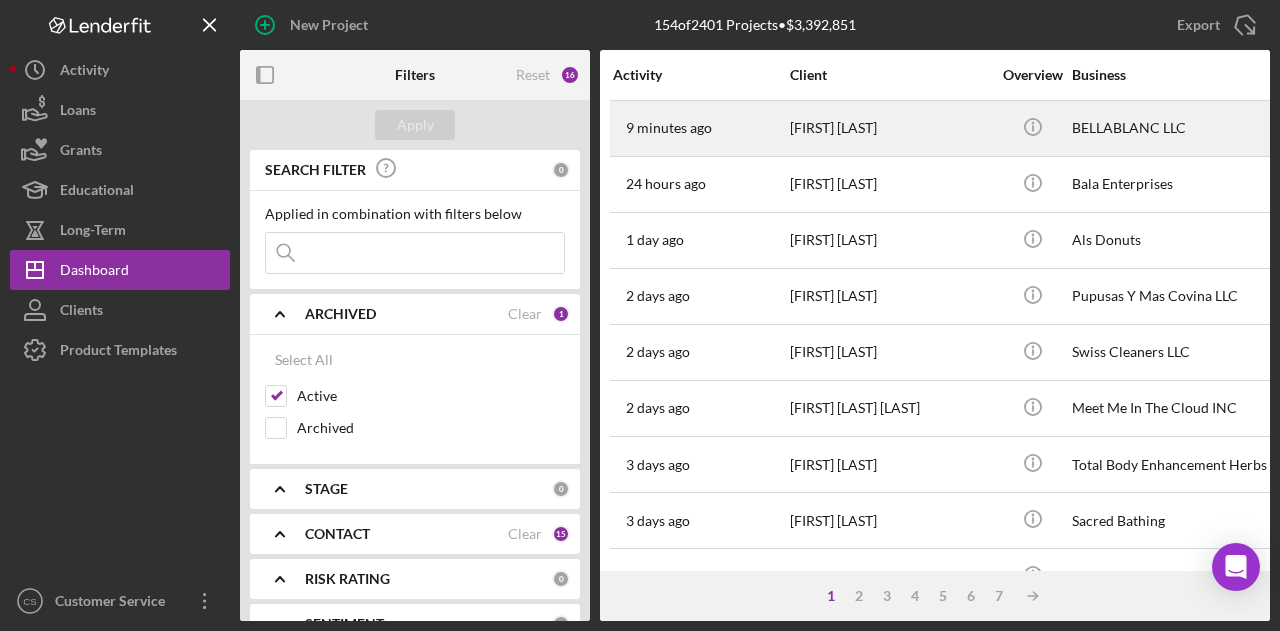 click on "[FIRST] [LAST]" at bounding box center [890, 128] 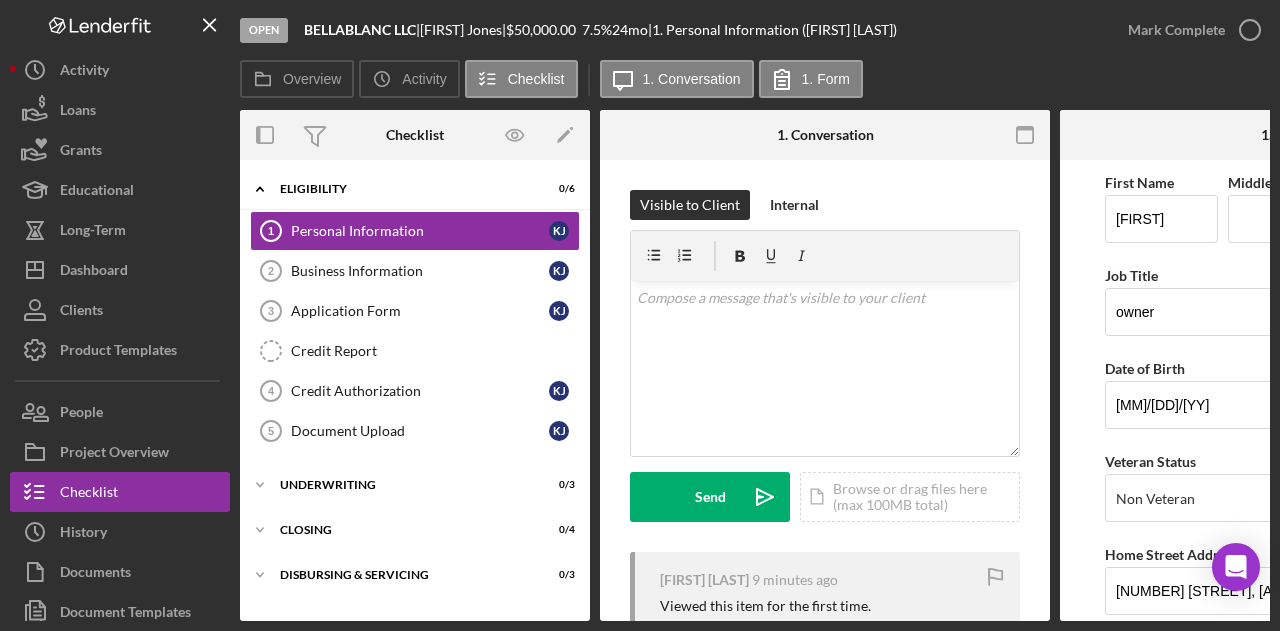 scroll, scrollTop: 100, scrollLeft: 0, axis: vertical 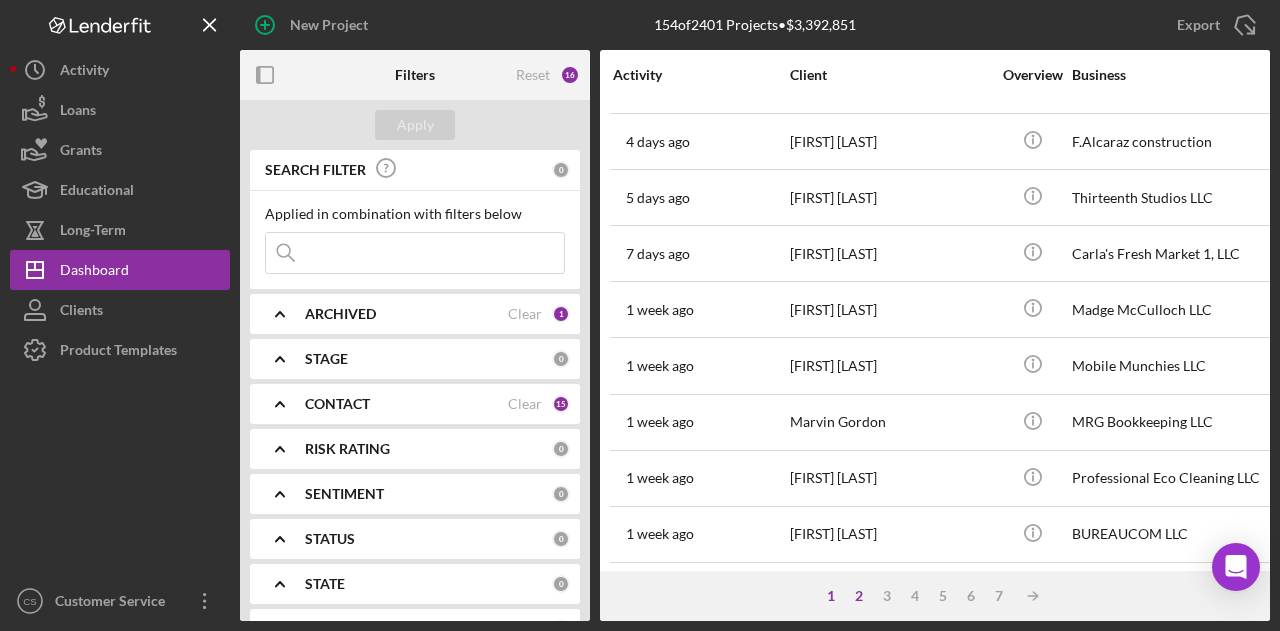 click on "2" at bounding box center (859, 596) 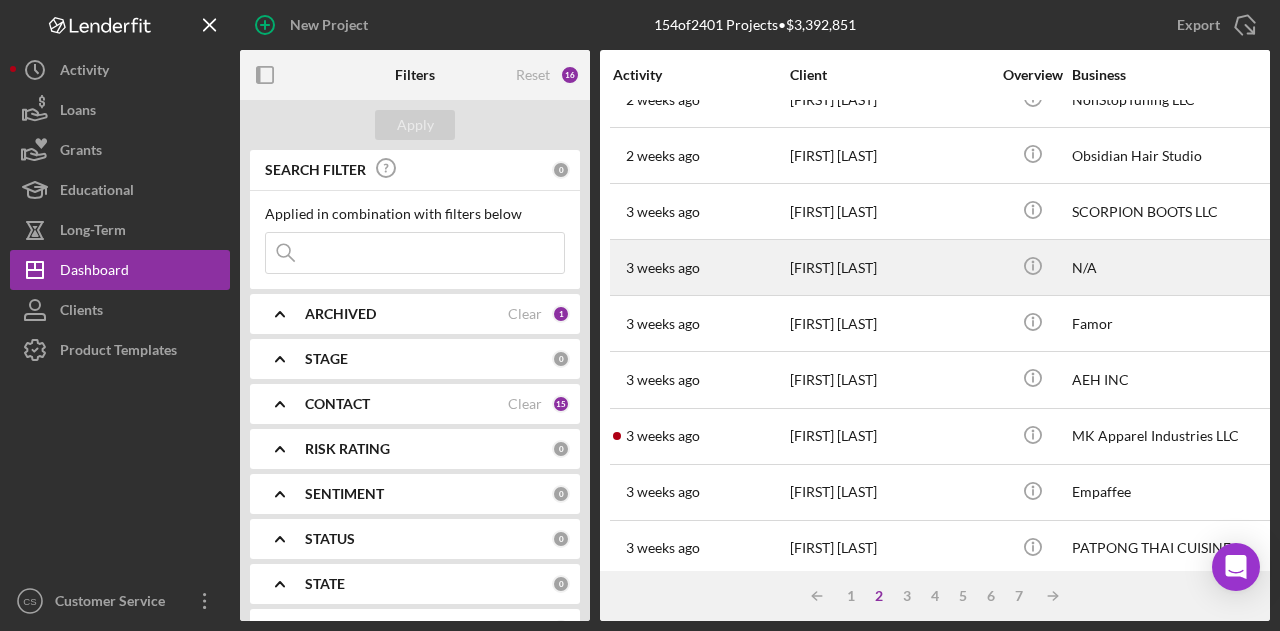 scroll, scrollTop: 940, scrollLeft: 0, axis: vertical 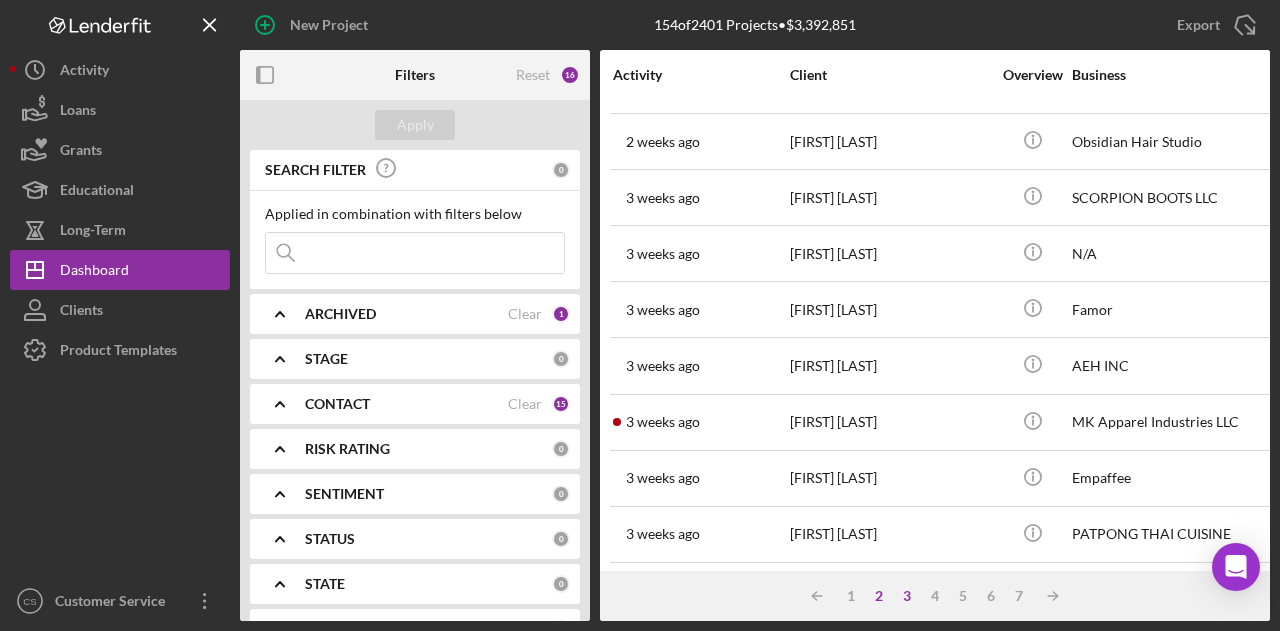 click on "3" at bounding box center [907, 596] 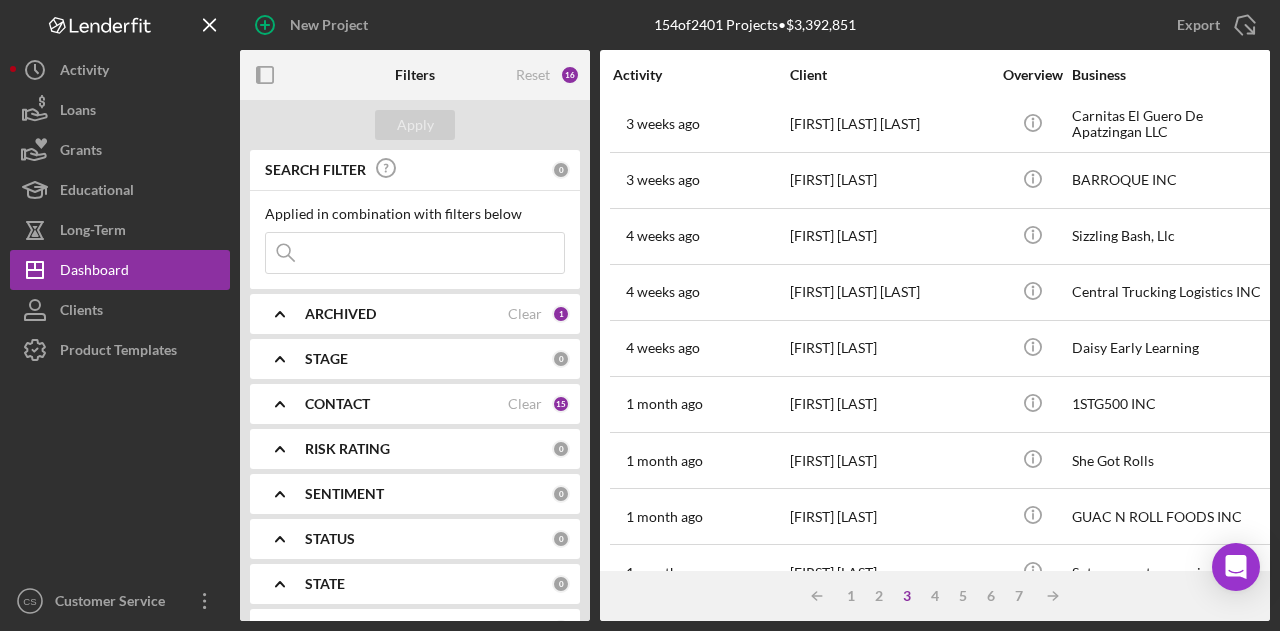 scroll, scrollTop: 0, scrollLeft: 0, axis: both 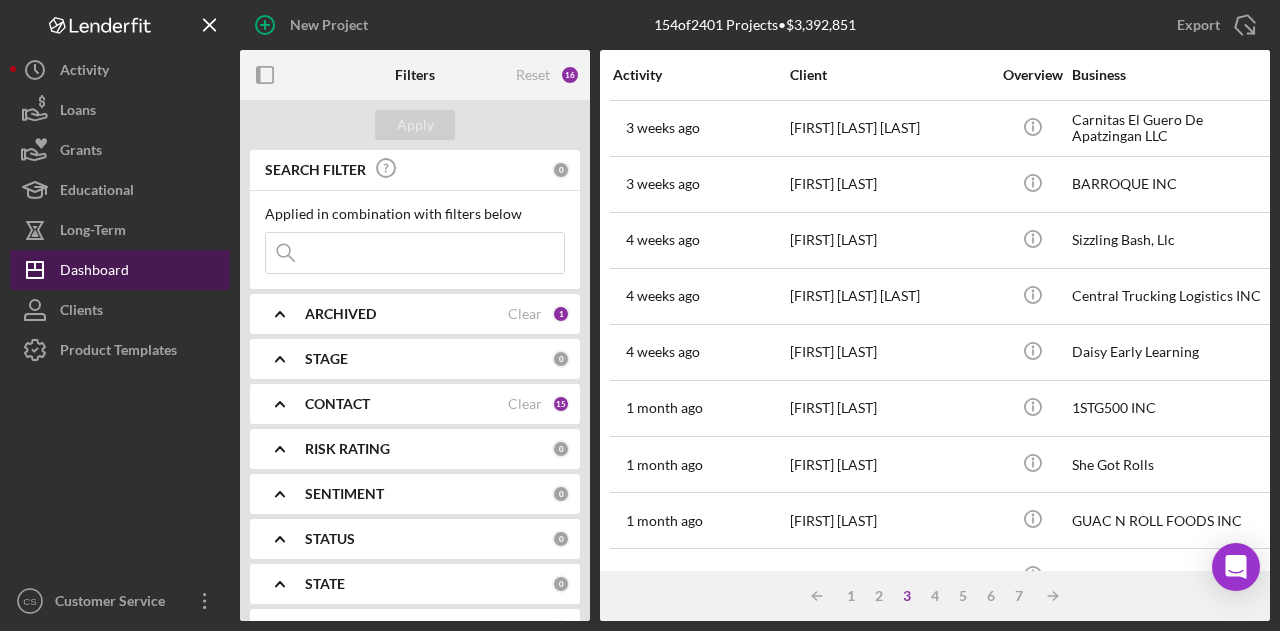 click on "Dashboard" at bounding box center (94, 272) 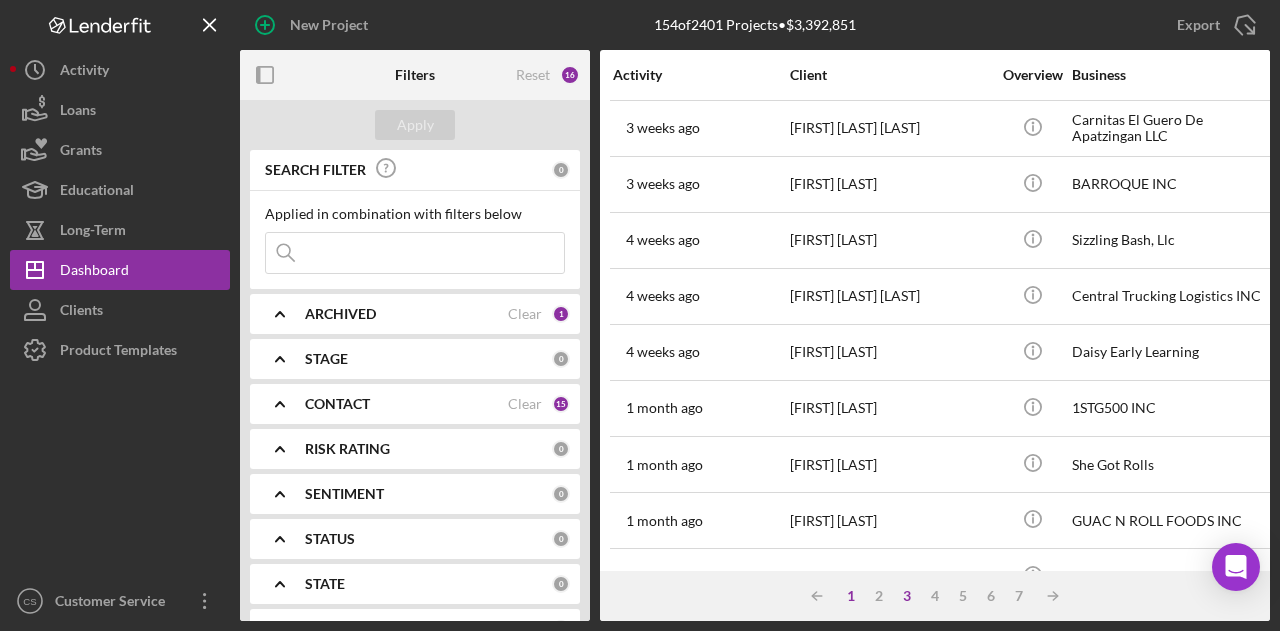 click on "1" at bounding box center (851, 596) 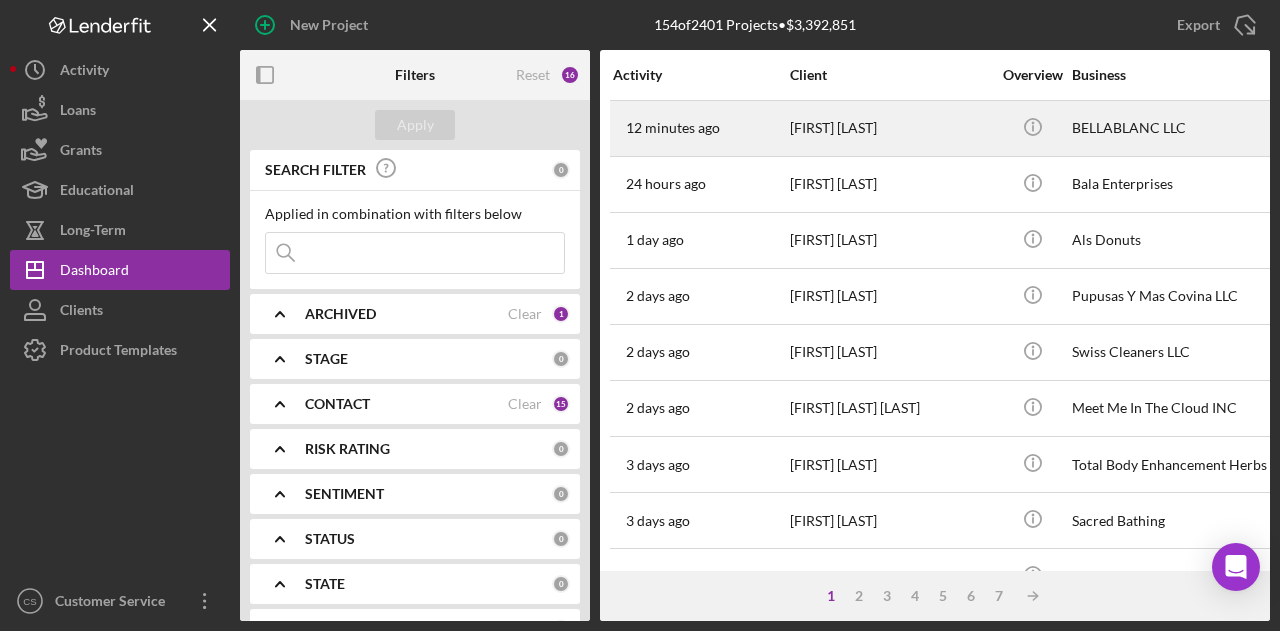 click on "[FIRST] [LAST]" at bounding box center [890, 128] 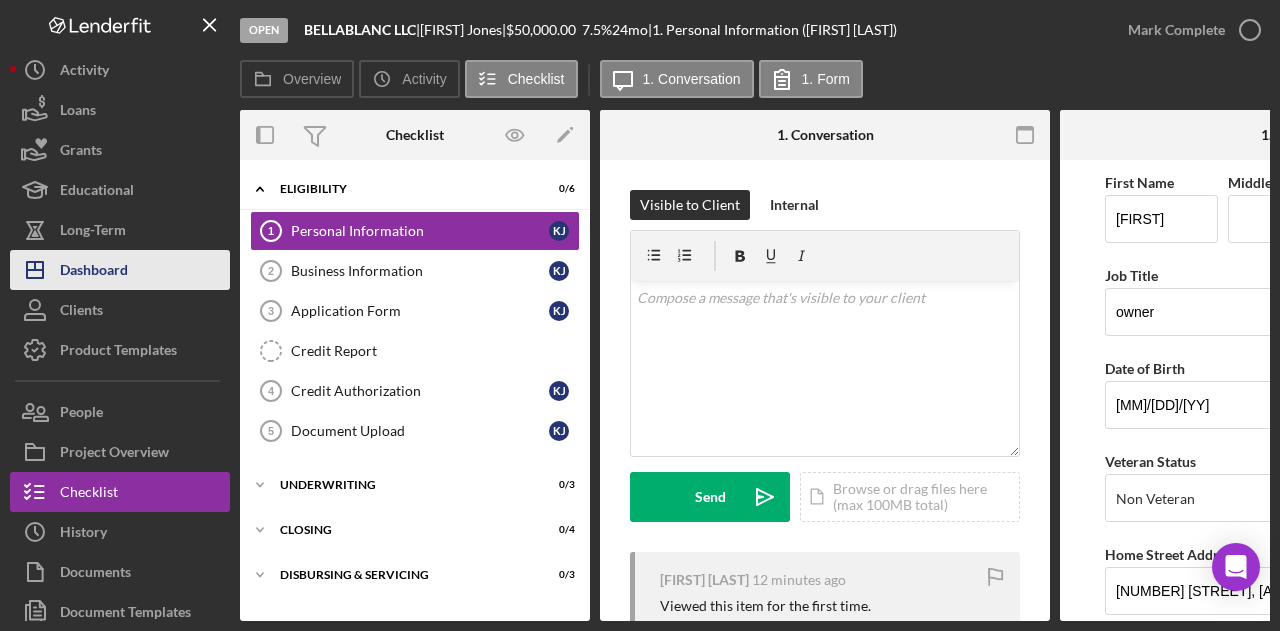 click on "Dashboard" at bounding box center [94, 272] 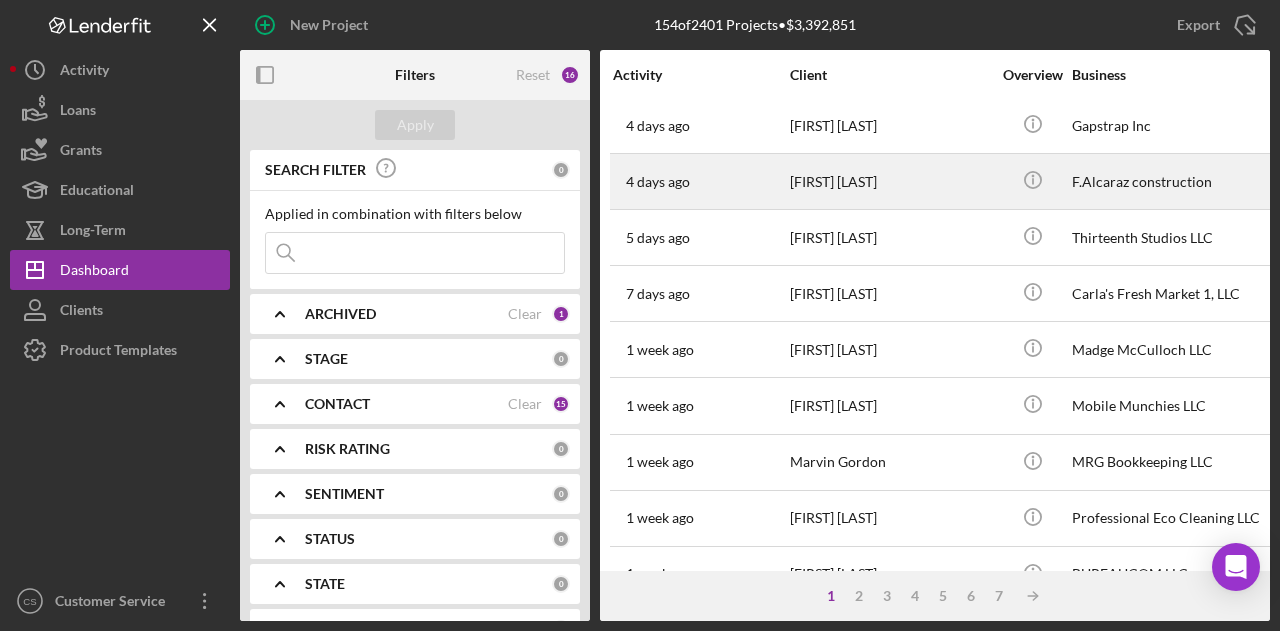 scroll, scrollTop: 940, scrollLeft: 0, axis: vertical 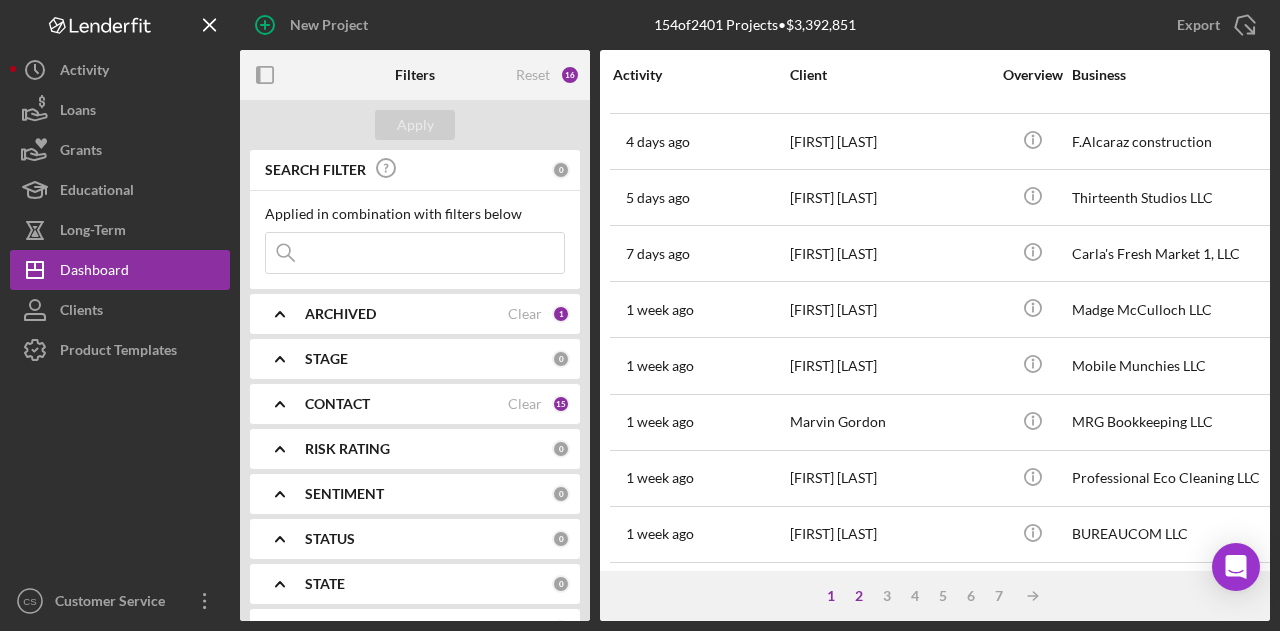 click on "2" at bounding box center (859, 596) 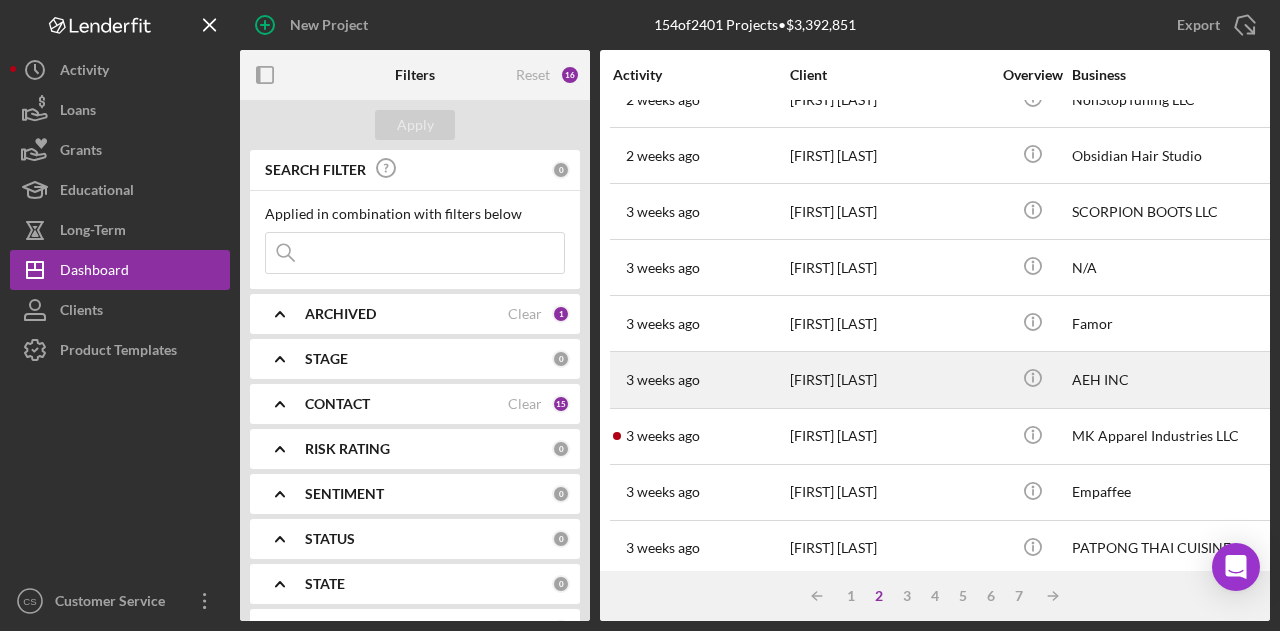 scroll, scrollTop: 940, scrollLeft: 0, axis: vertical 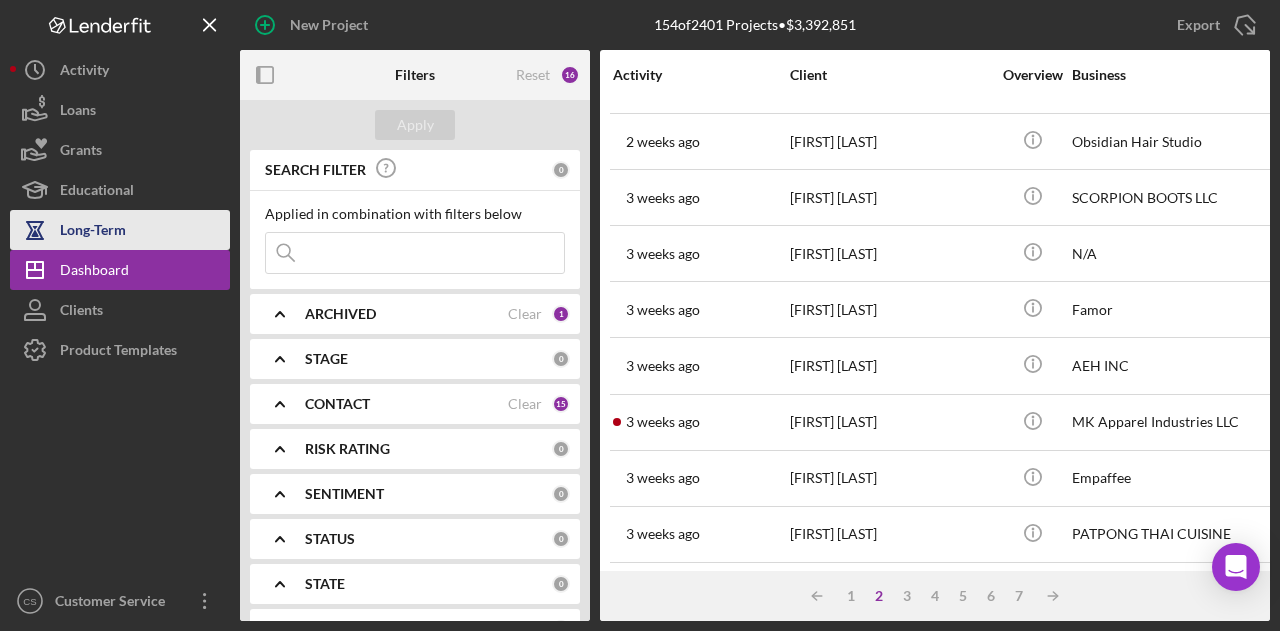 click on "Long-Term" at bounding box center (93, 232) 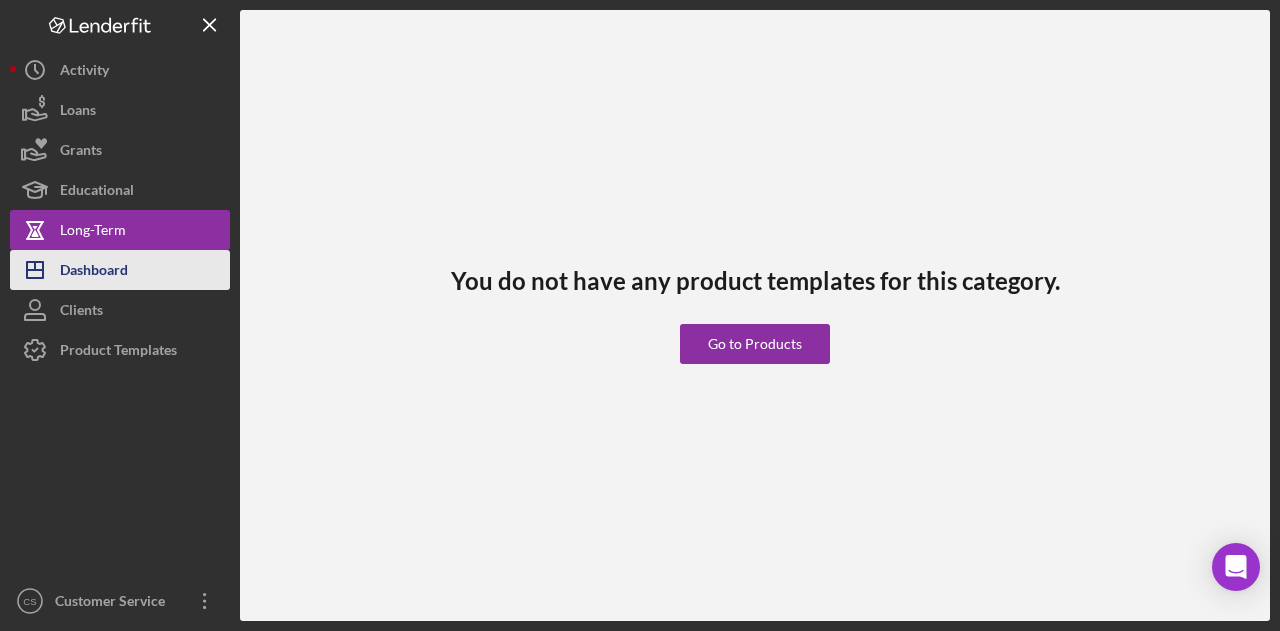 click on "Dashboard" at bounding box center [94, 272] 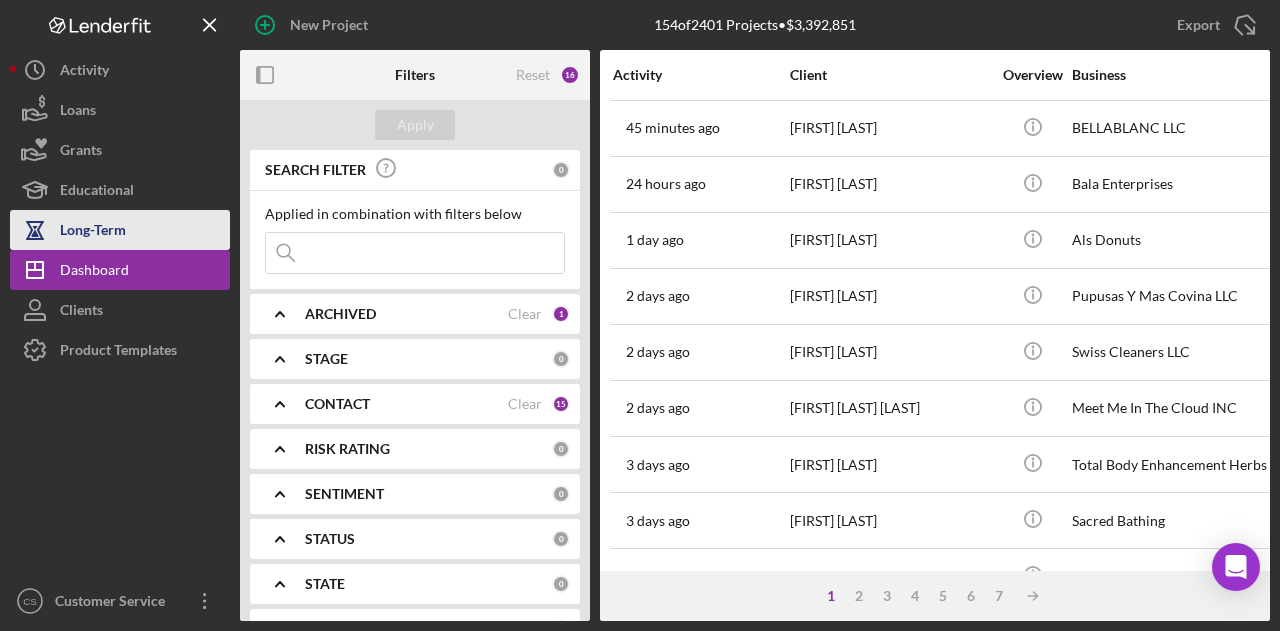 click on "Long-Term" at bounding box center [93, 232] 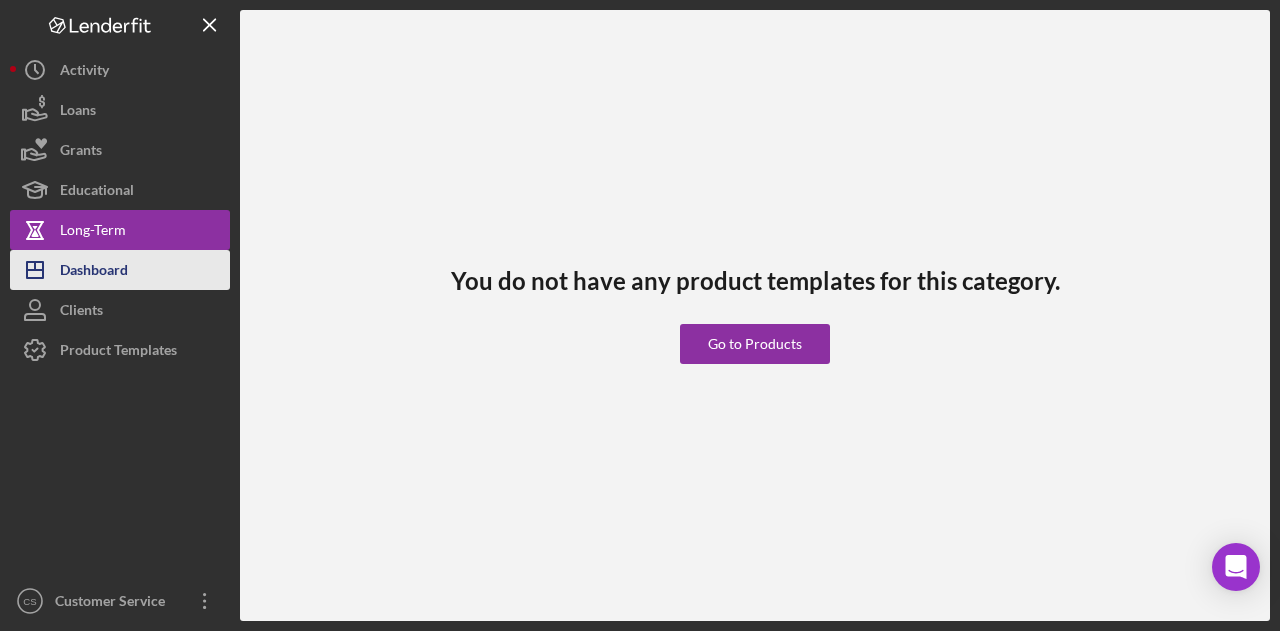 click on "Dashboard" at bounding box center (94, 272) 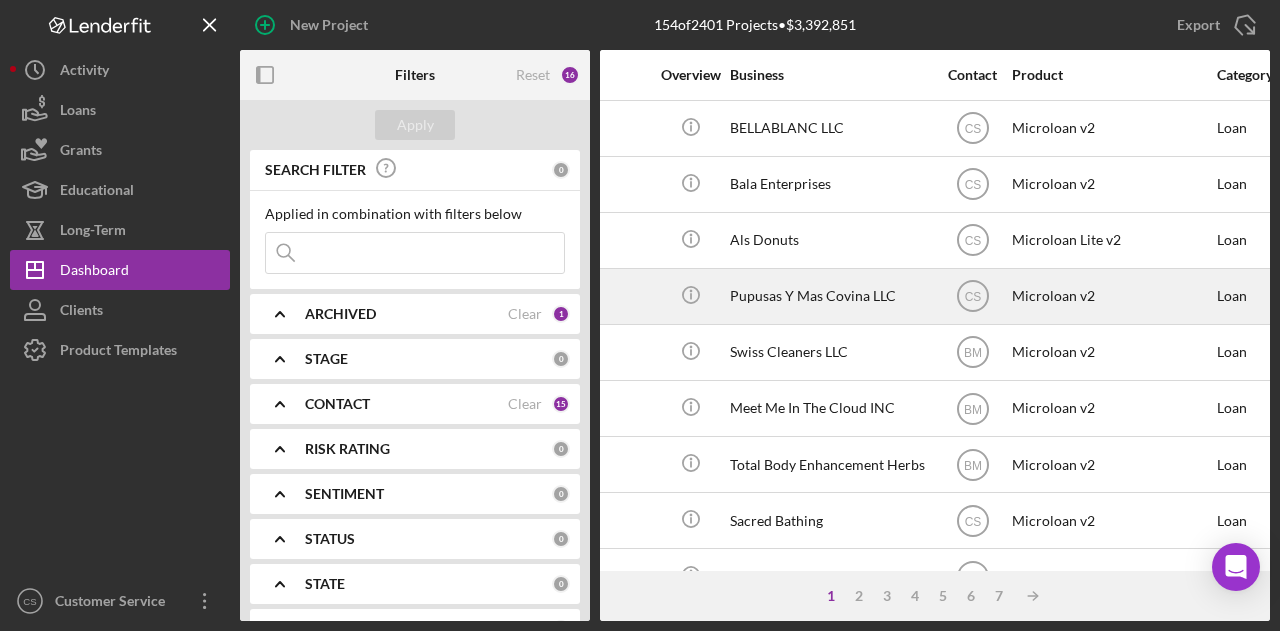 scroll, scrollTop: 0, scrollLeft: 0, axis: both 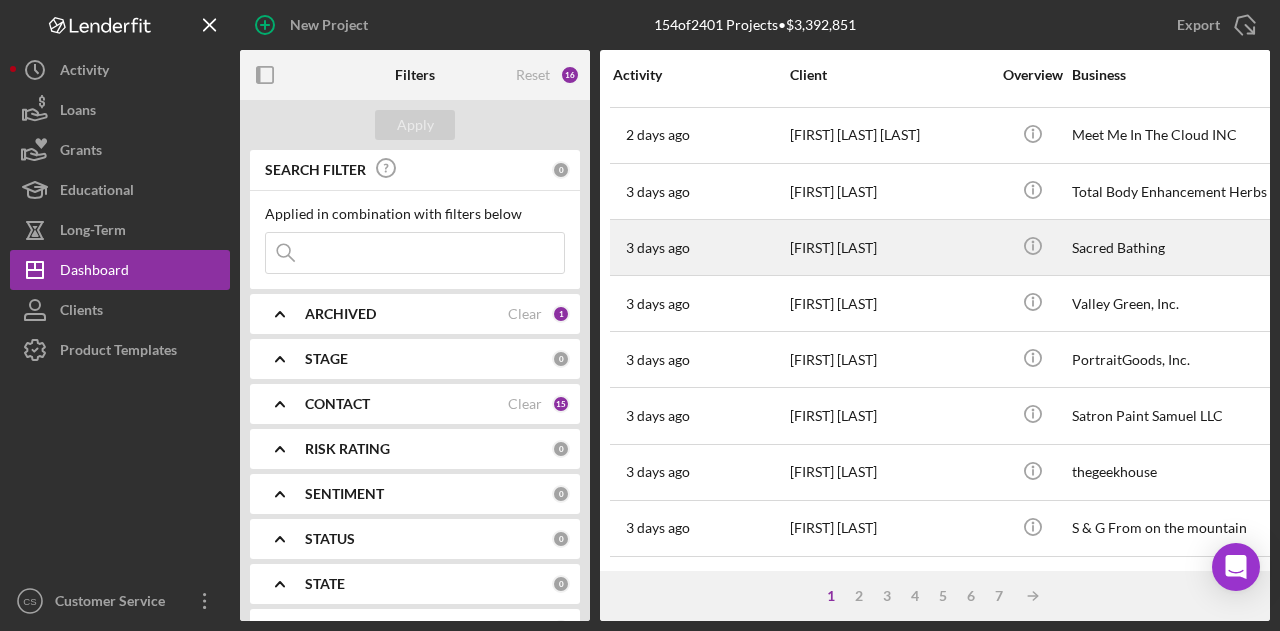 click on "[FIRST] [LAST]" at bounding box center [890, 247] 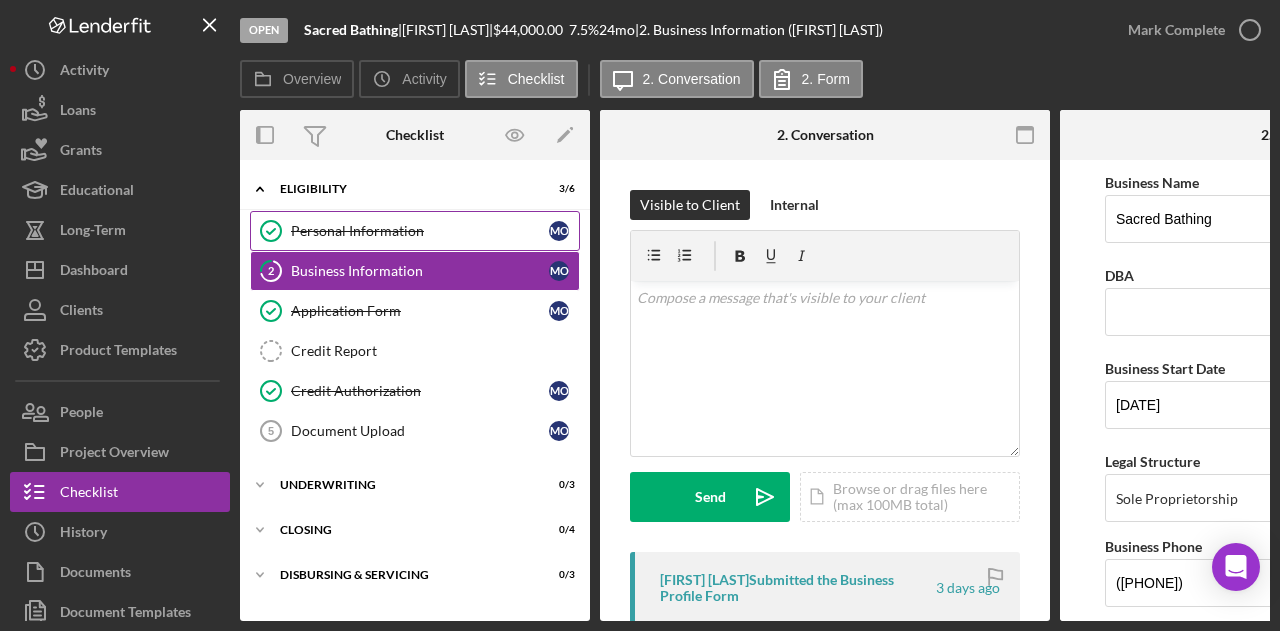 click on "Personal Information" at bounding box center (420, 231) 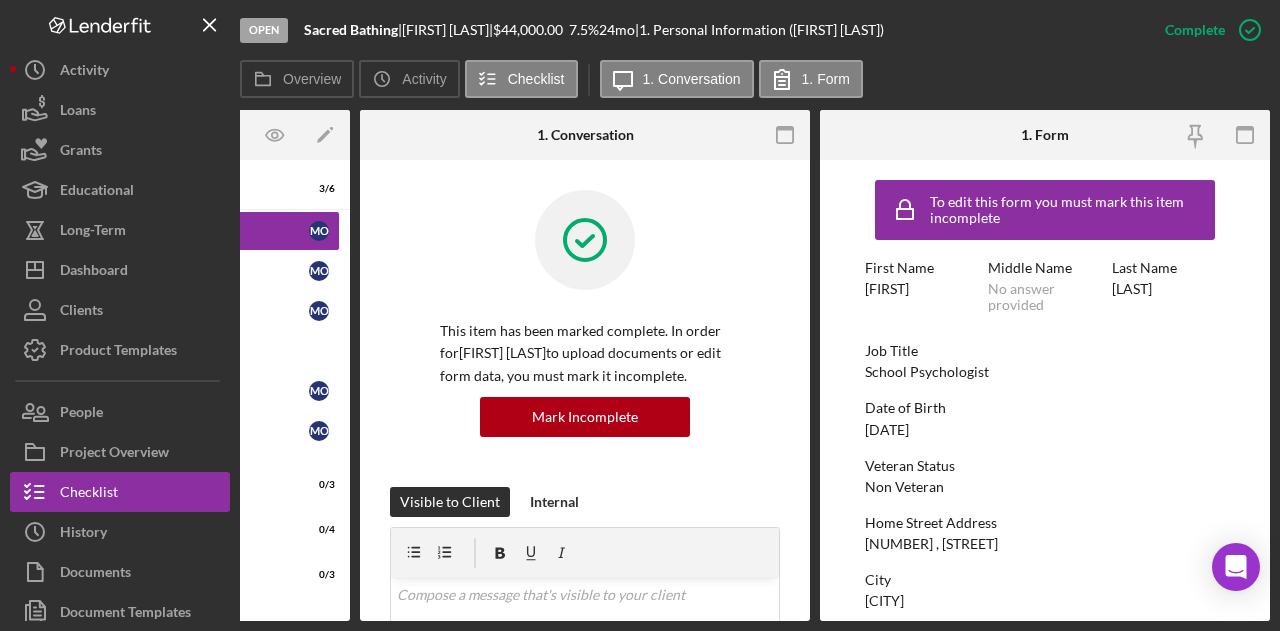 scroll, scrollTop: 0, scrollLeft: 238, axis: horizontal 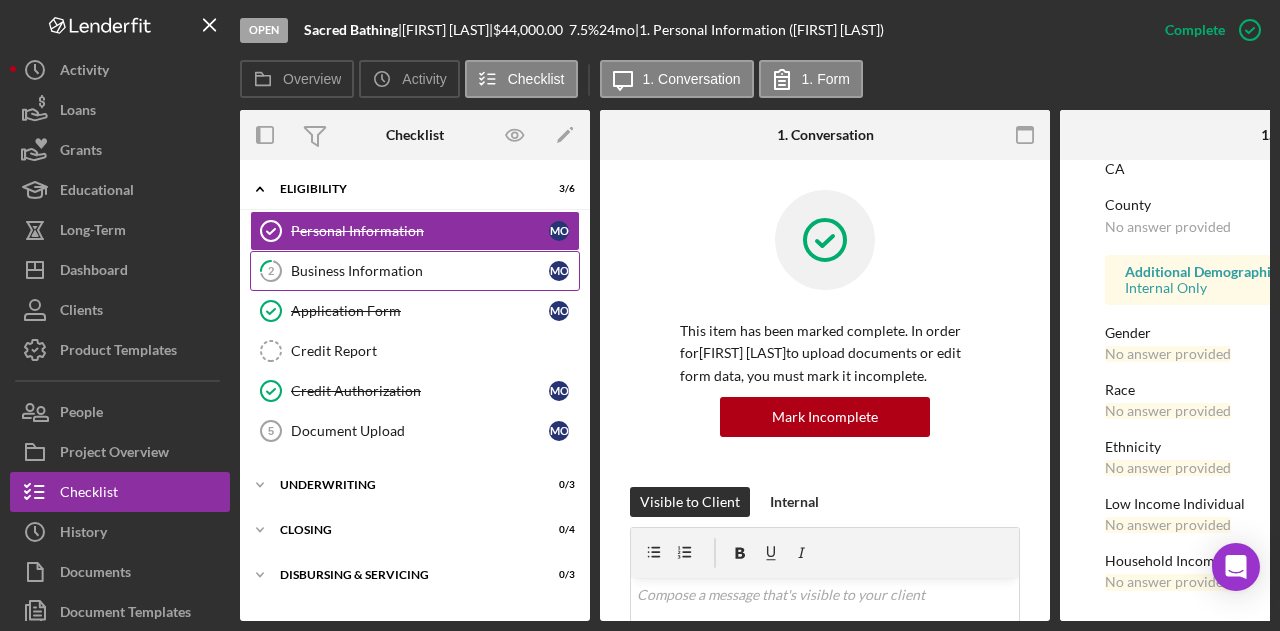click on "Business Information" at bounding box center [420, 271] 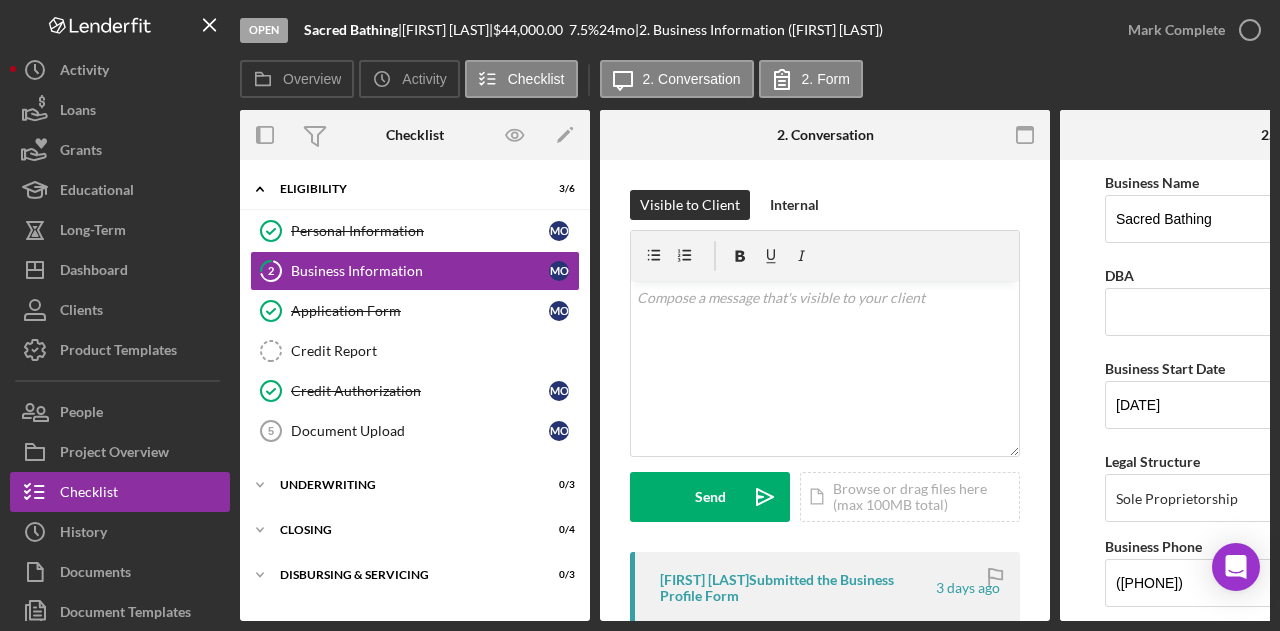 scroll, scrollTop: 0, scrollLeft: 240, axis: horizontal 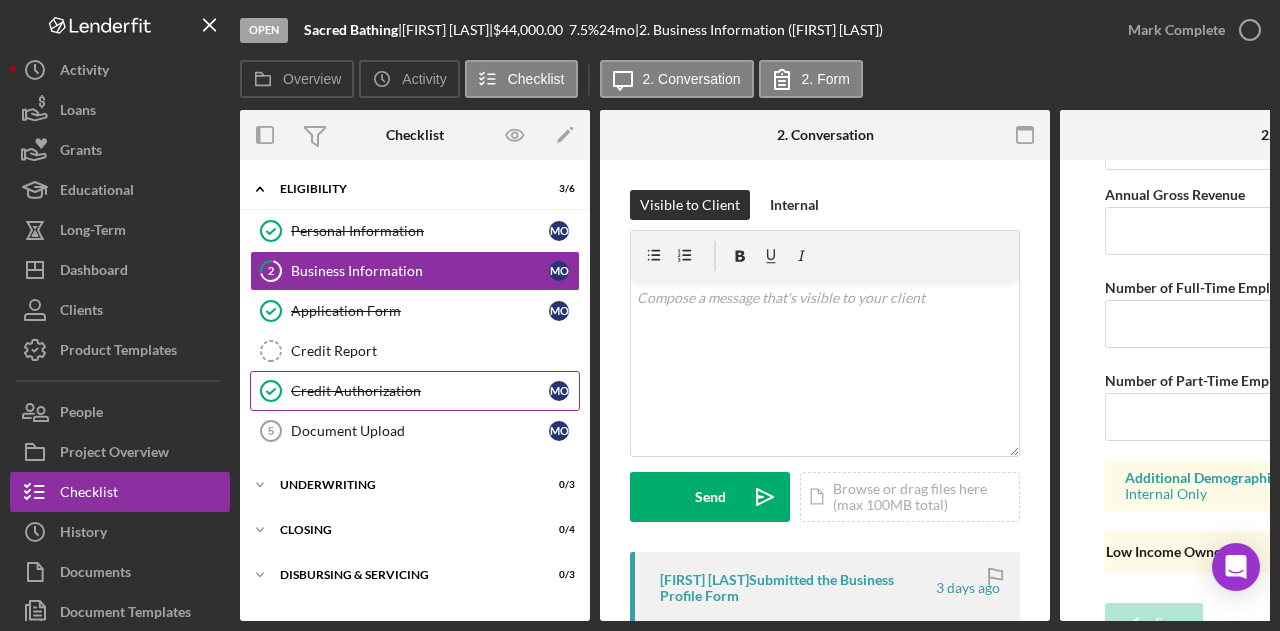 click on "Credit Authorization Credit Authorization M O" at bounding box center (415, 391) 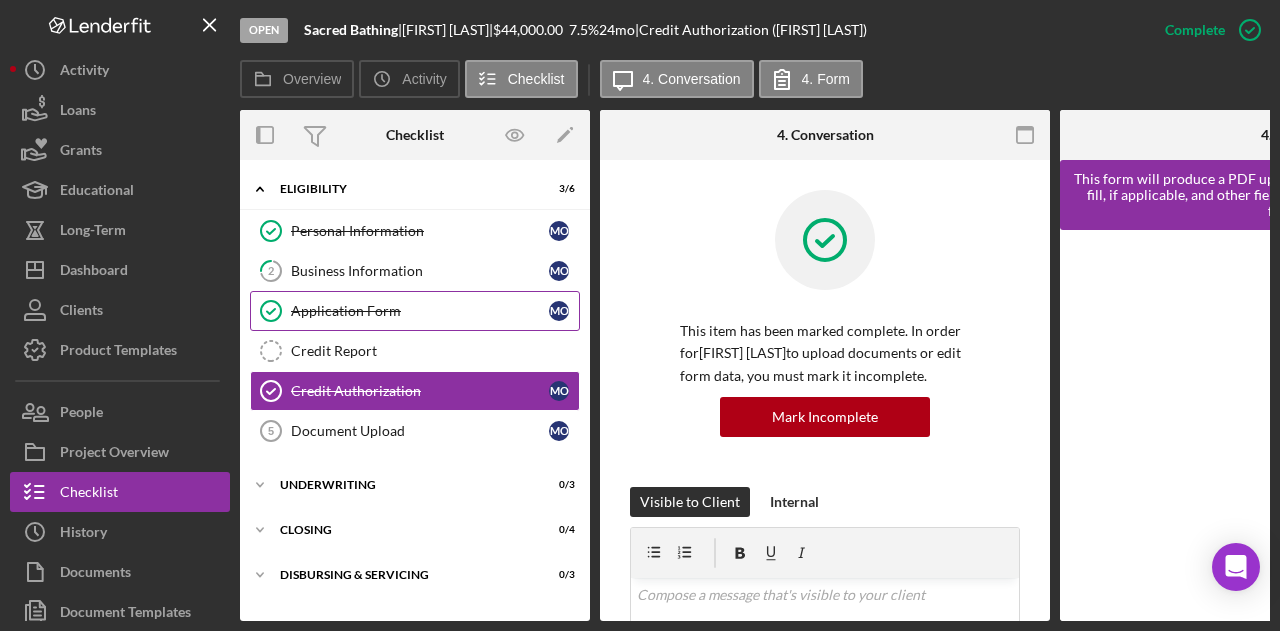 click on "Application Form" at bounding box center [420, 311] 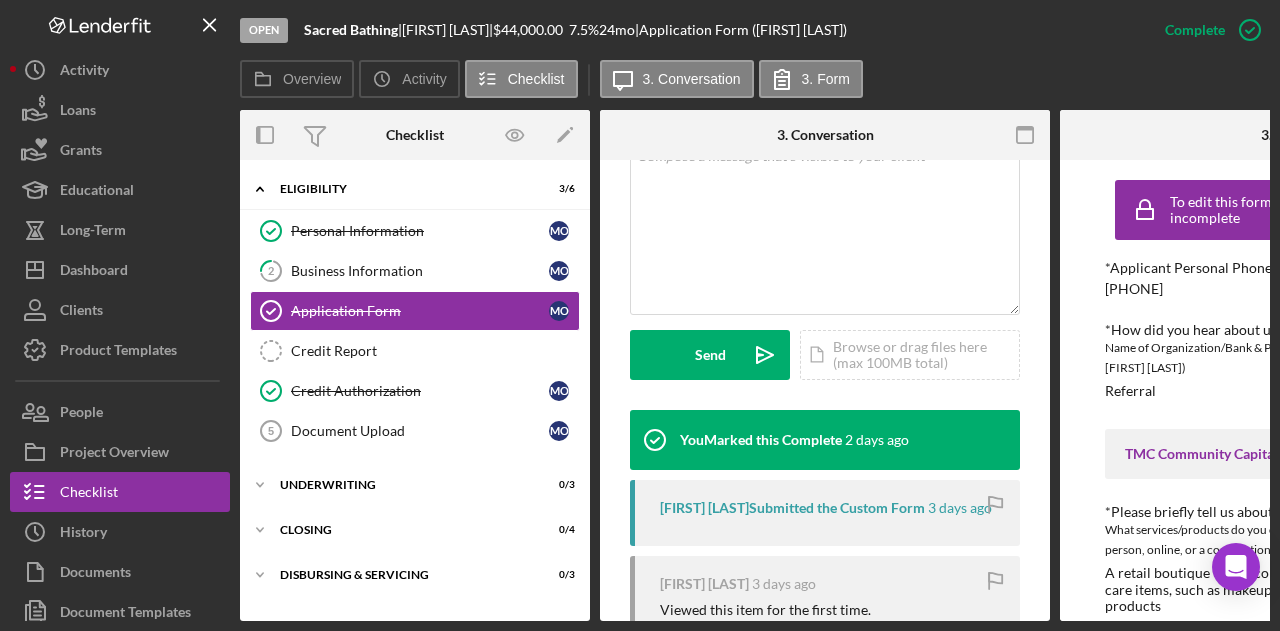 scroll, scrollTop: 433, scrollLeft: 0, axis: vertical 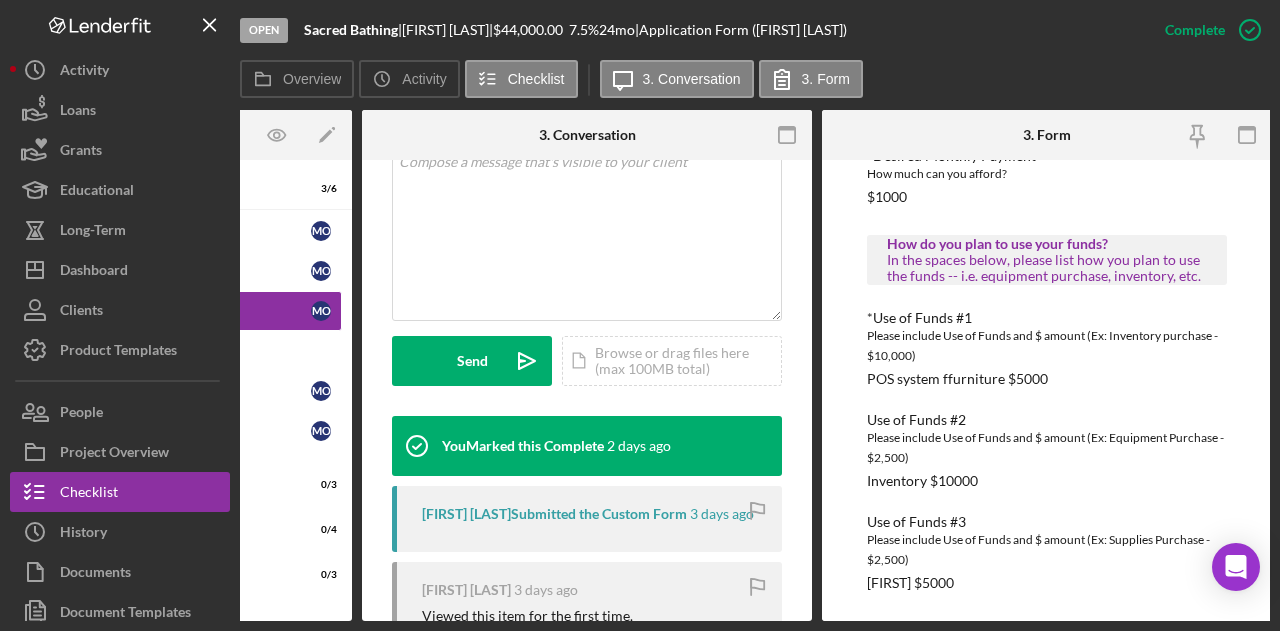 click on "Open [FIRST] [LAST] | [FIRST] [LAST] | $44,000.00 7.5 % 24 mo | Application Form ([FIRST] [LAST])" at bounding box center [692, 30] 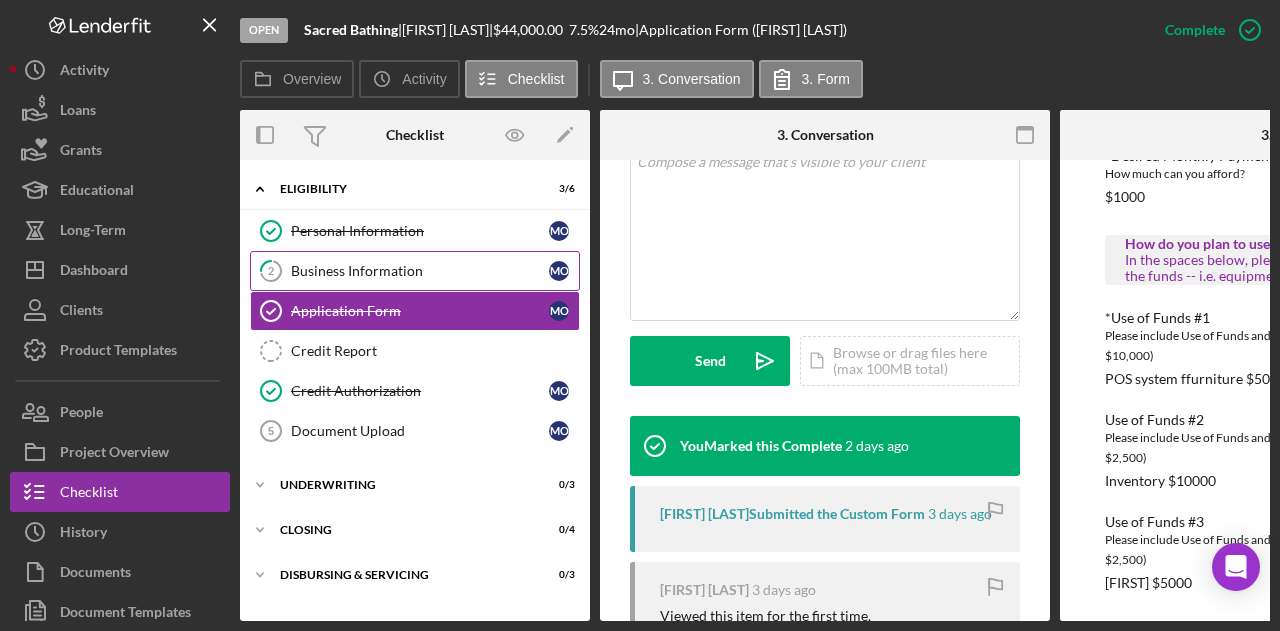 click on "2 Business Information M O" at bounding box center [415, 271] 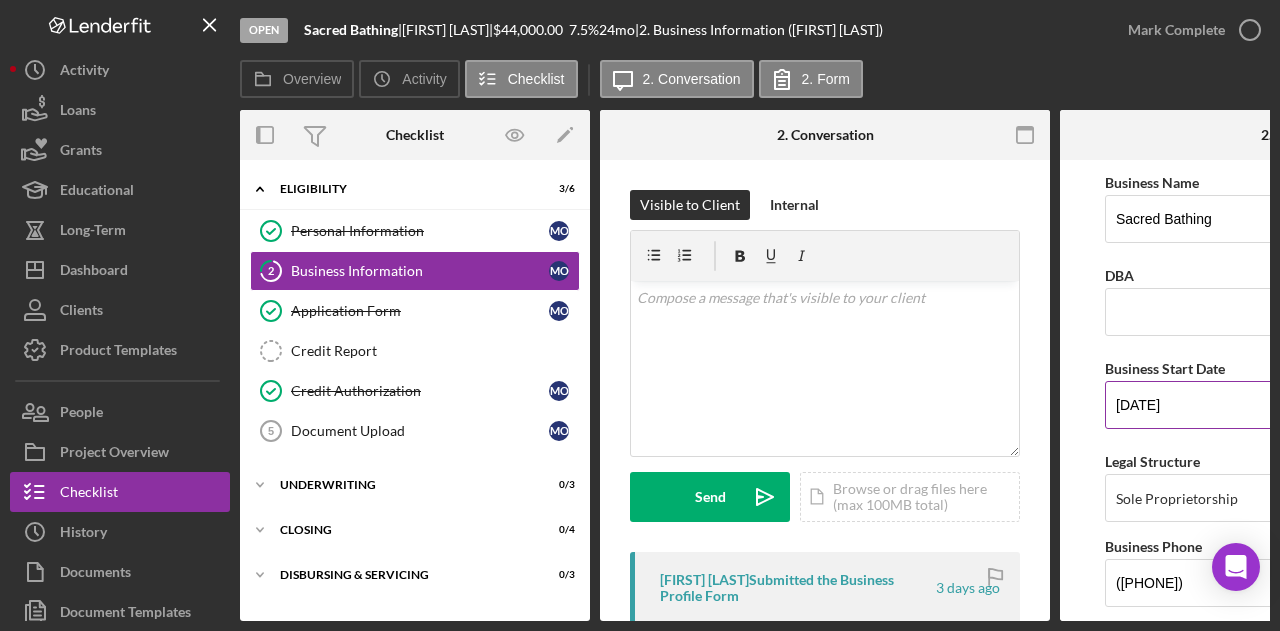 scroll, scrollTop: 0, scrollLeft: 240, axis: horizontal 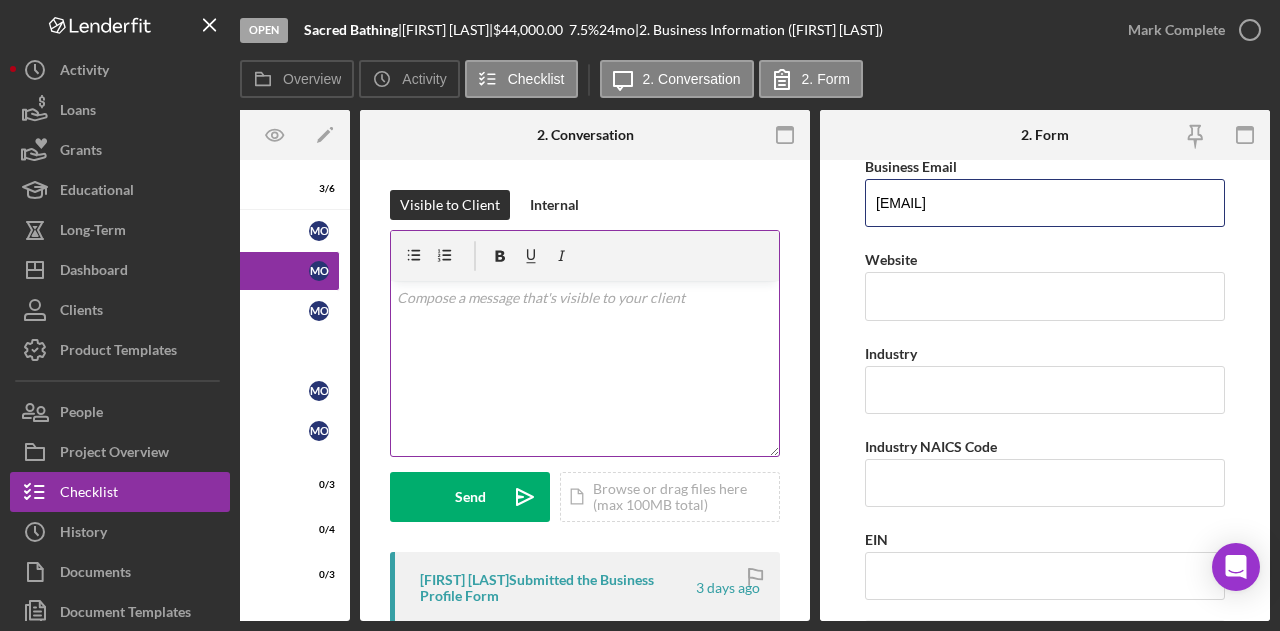 drag, startPoint x: 1076, startPoint y: 197, endPoint x: 572, endPoint y: 234, distance: 505.35632 